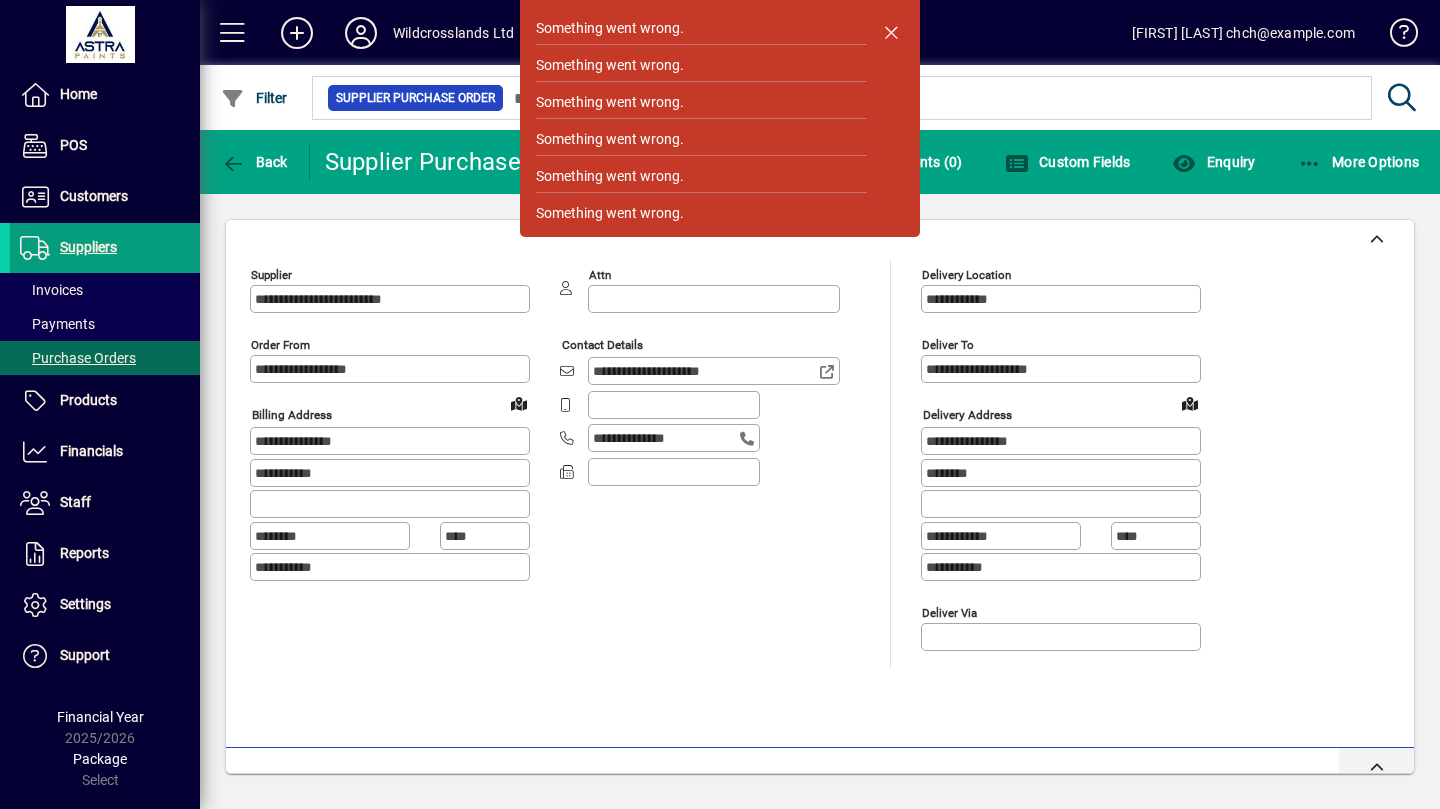 scroll, scrollTop: 0, scrollLeft: 0, axis: both 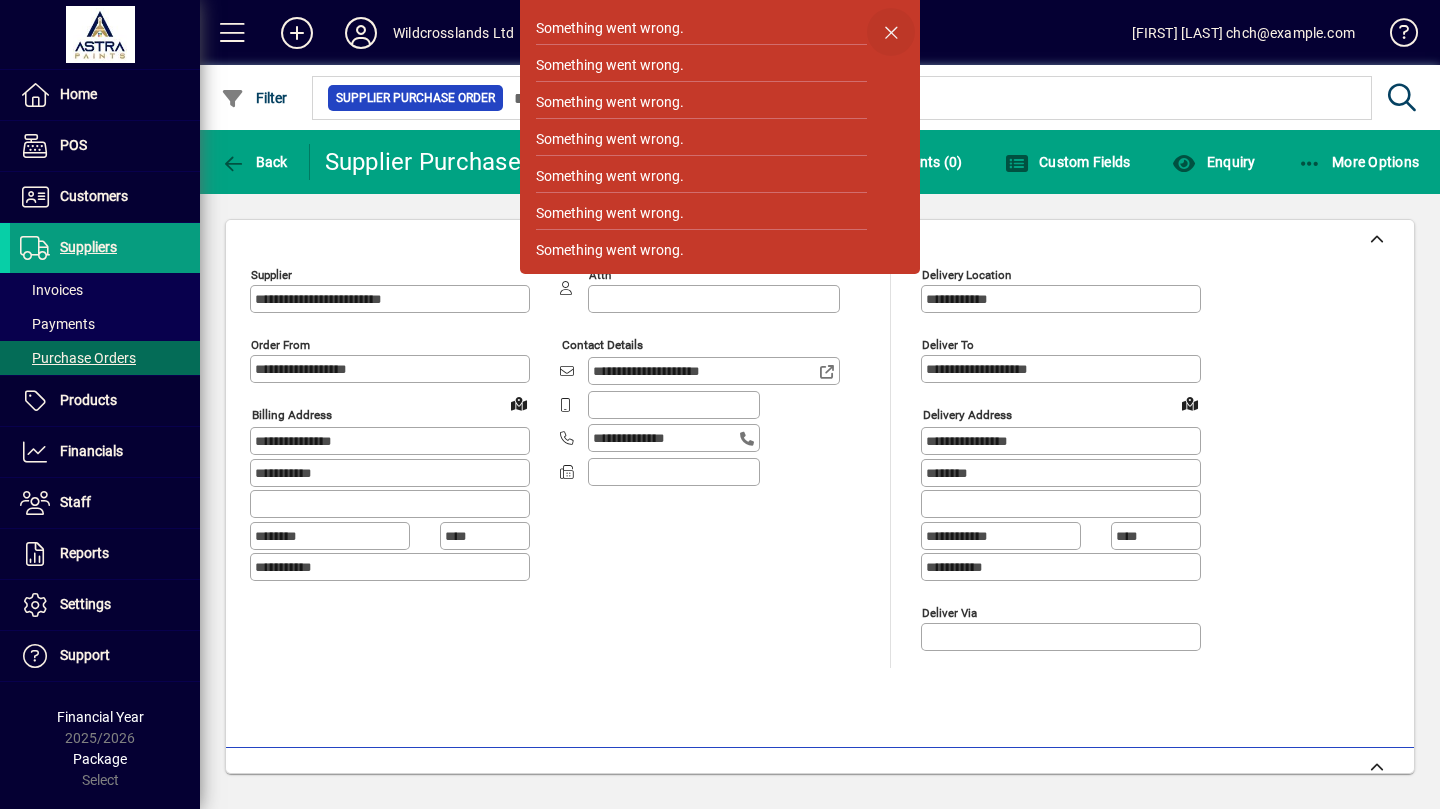 click 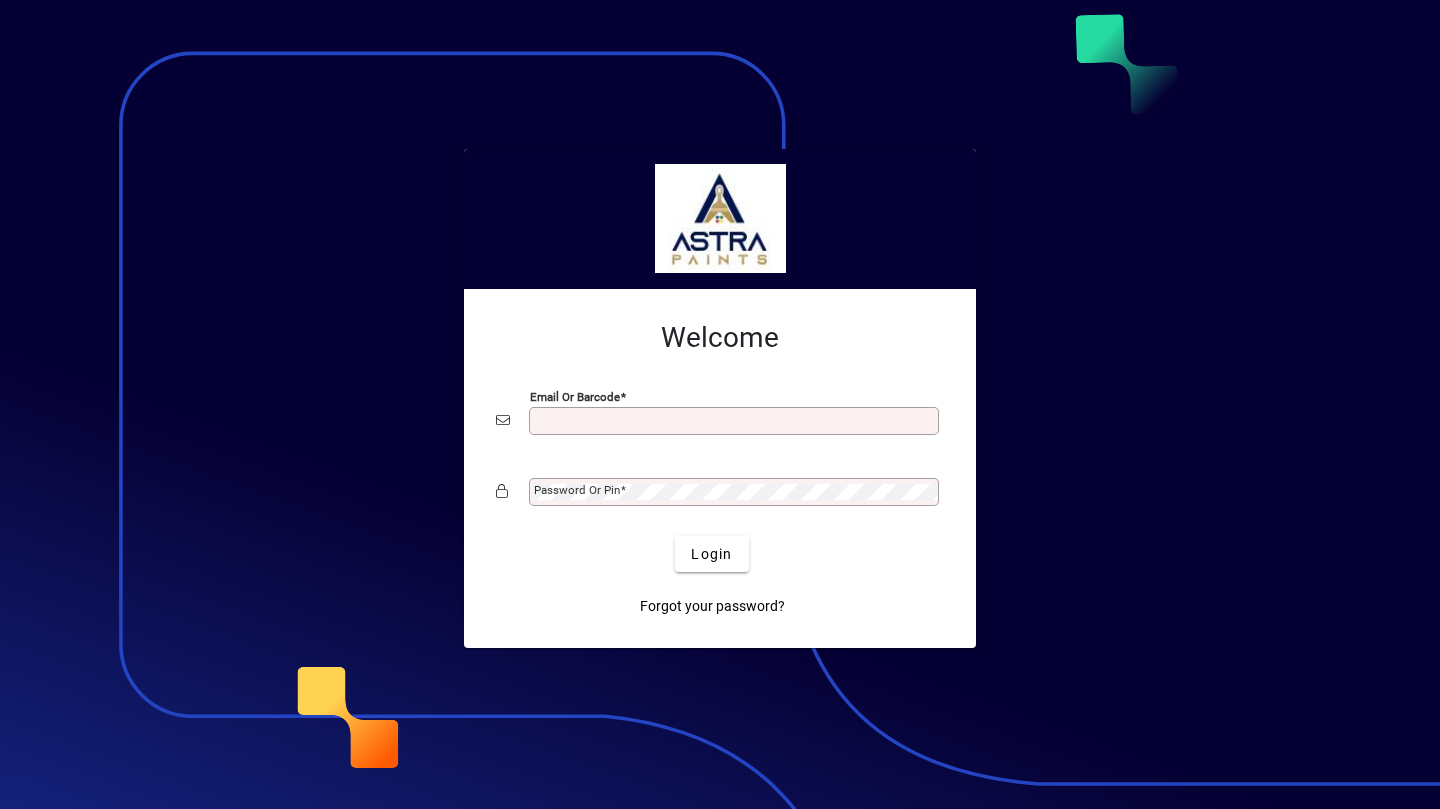 scroll, scrollTop: 0, scrollLeft: 0, axis: both 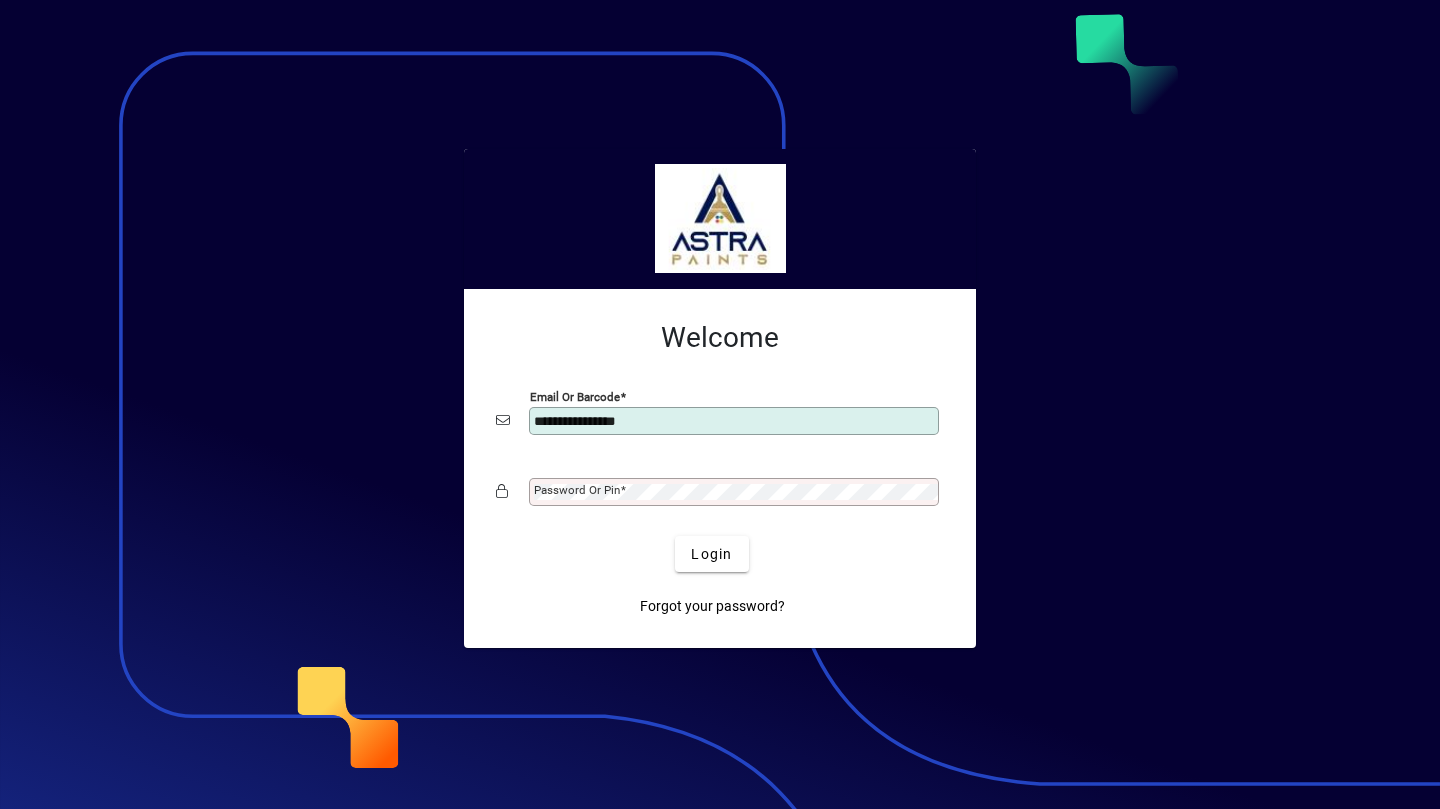 type on "**********" 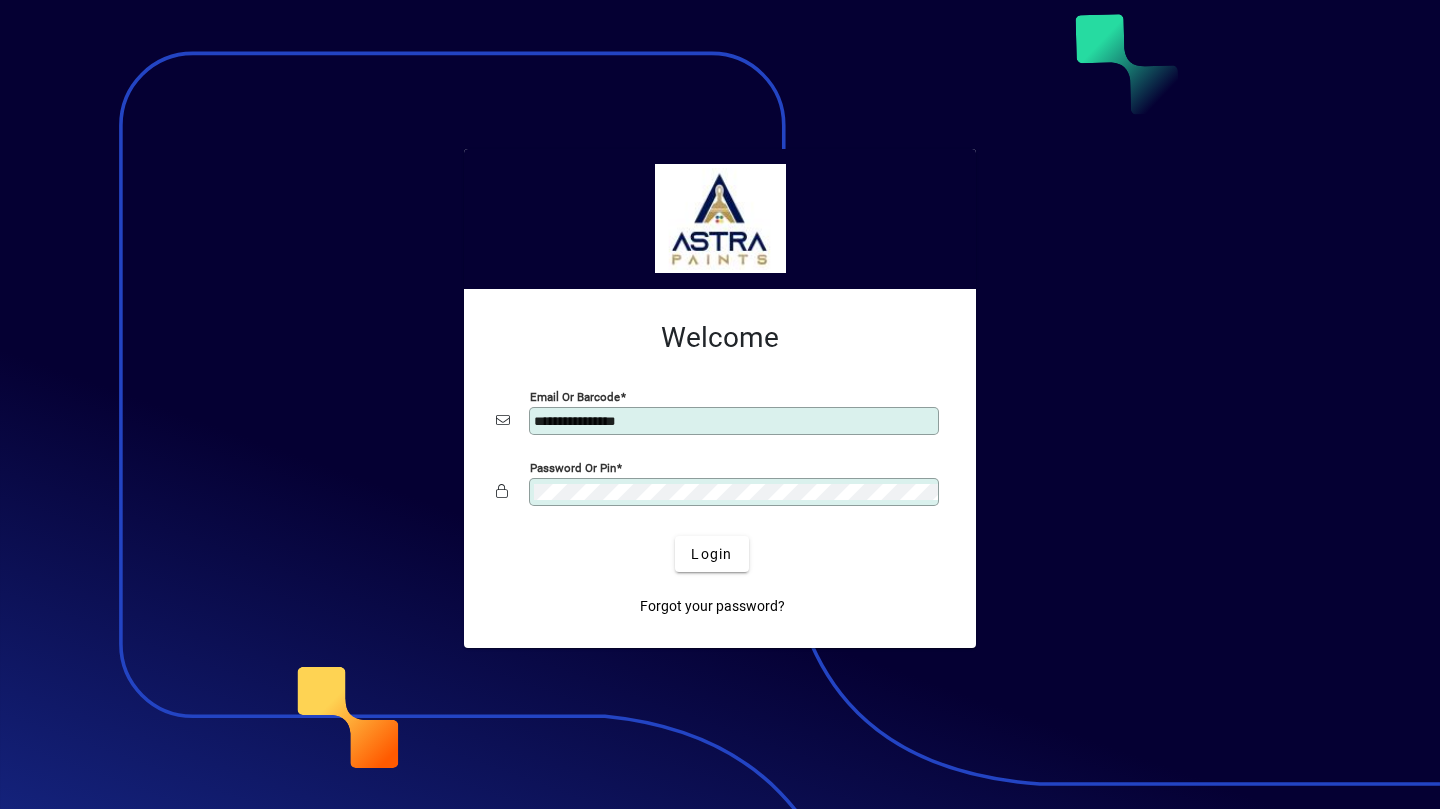 click on "Login" 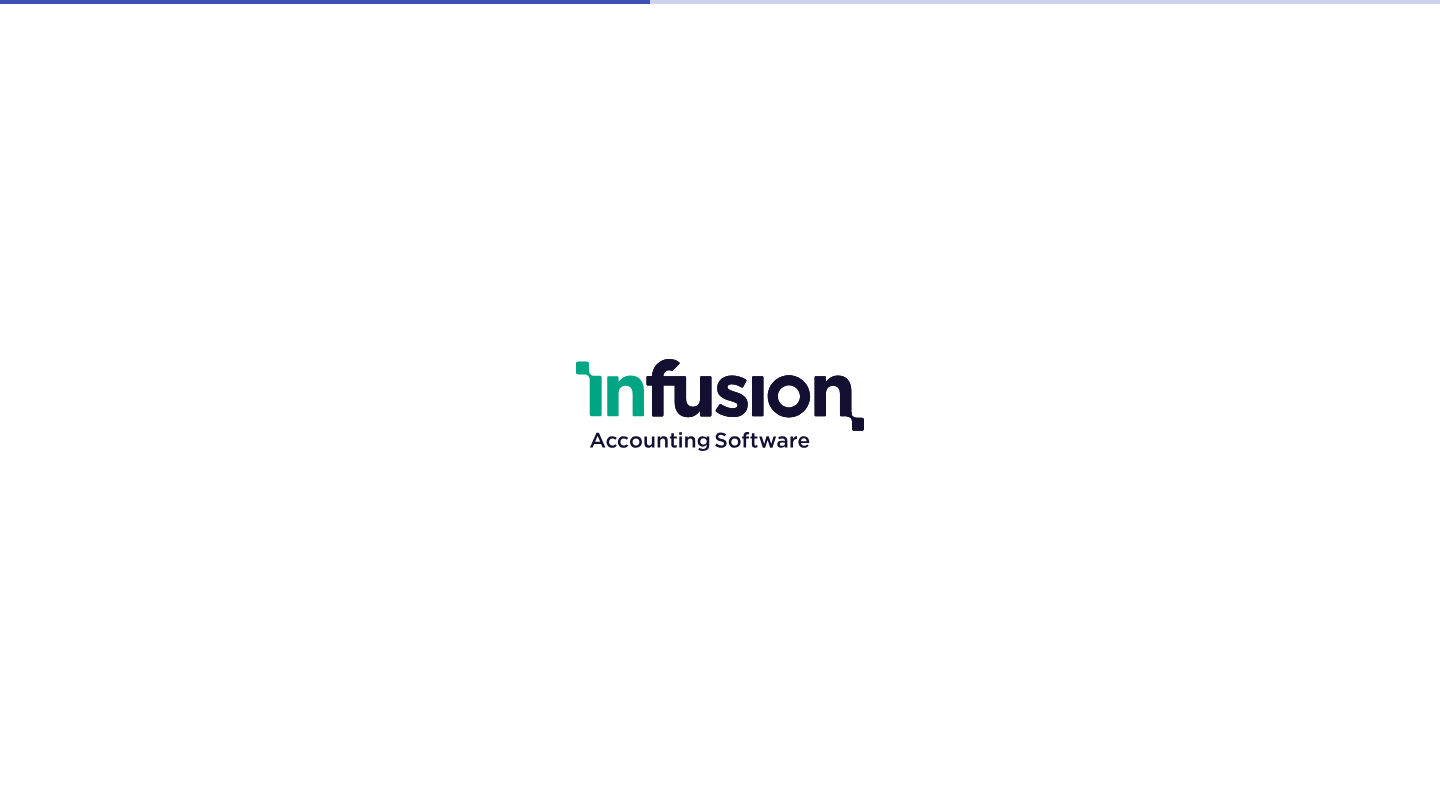 scroll, scrollTop: 0, scrollLeft: 0, axis: both 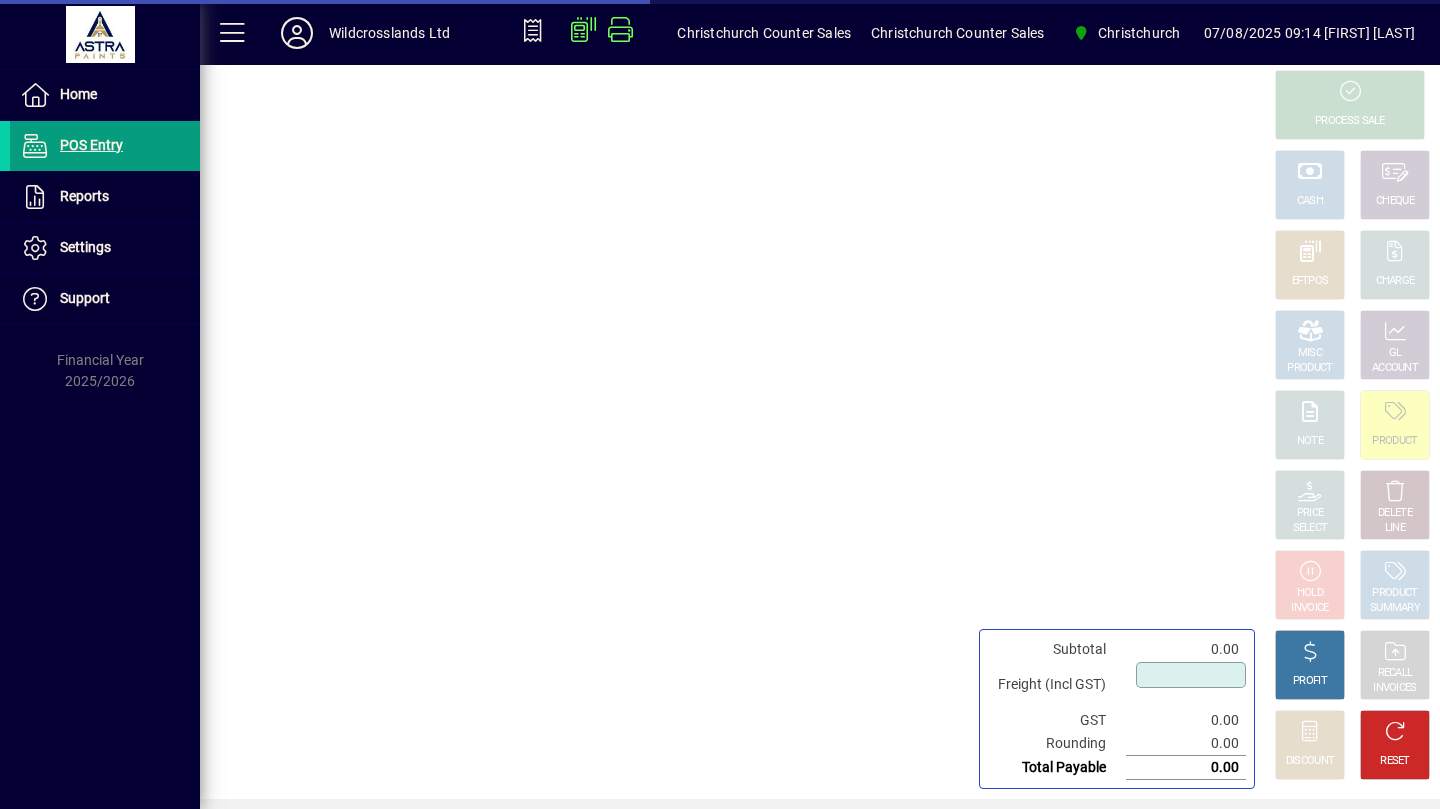 type on "****" 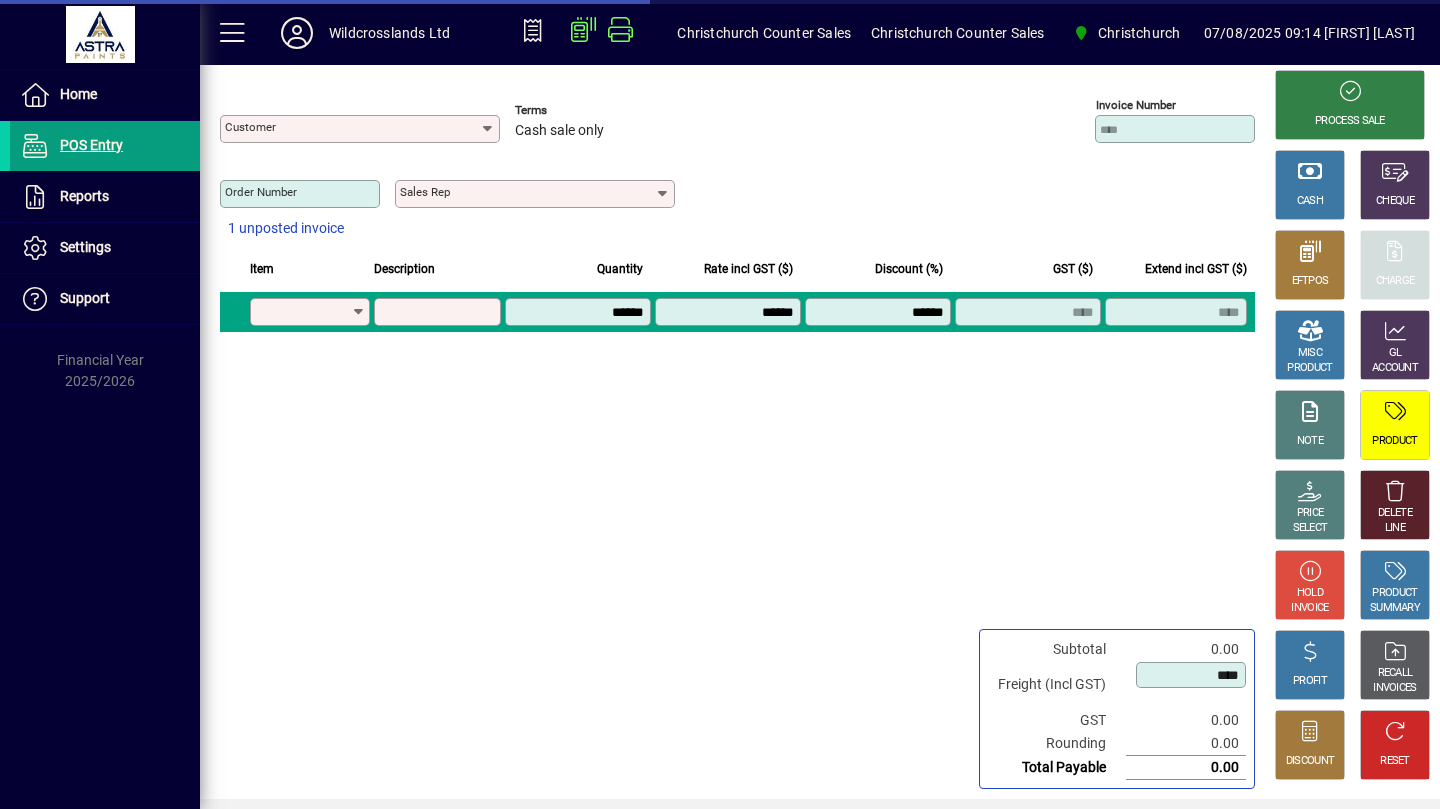 type on "**********" 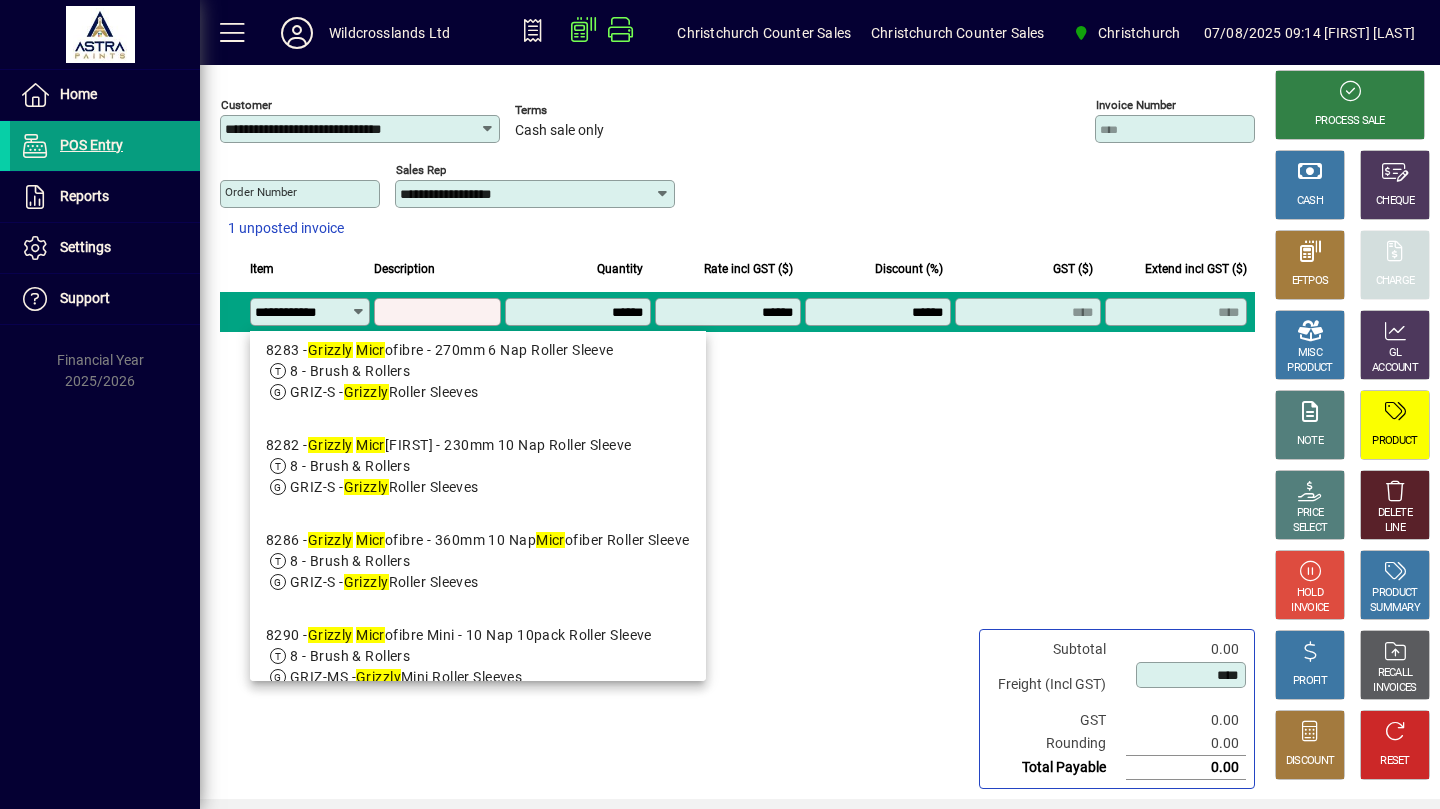 scroll, scrollTop: 400, scrollLeft: 0, axis: vertical 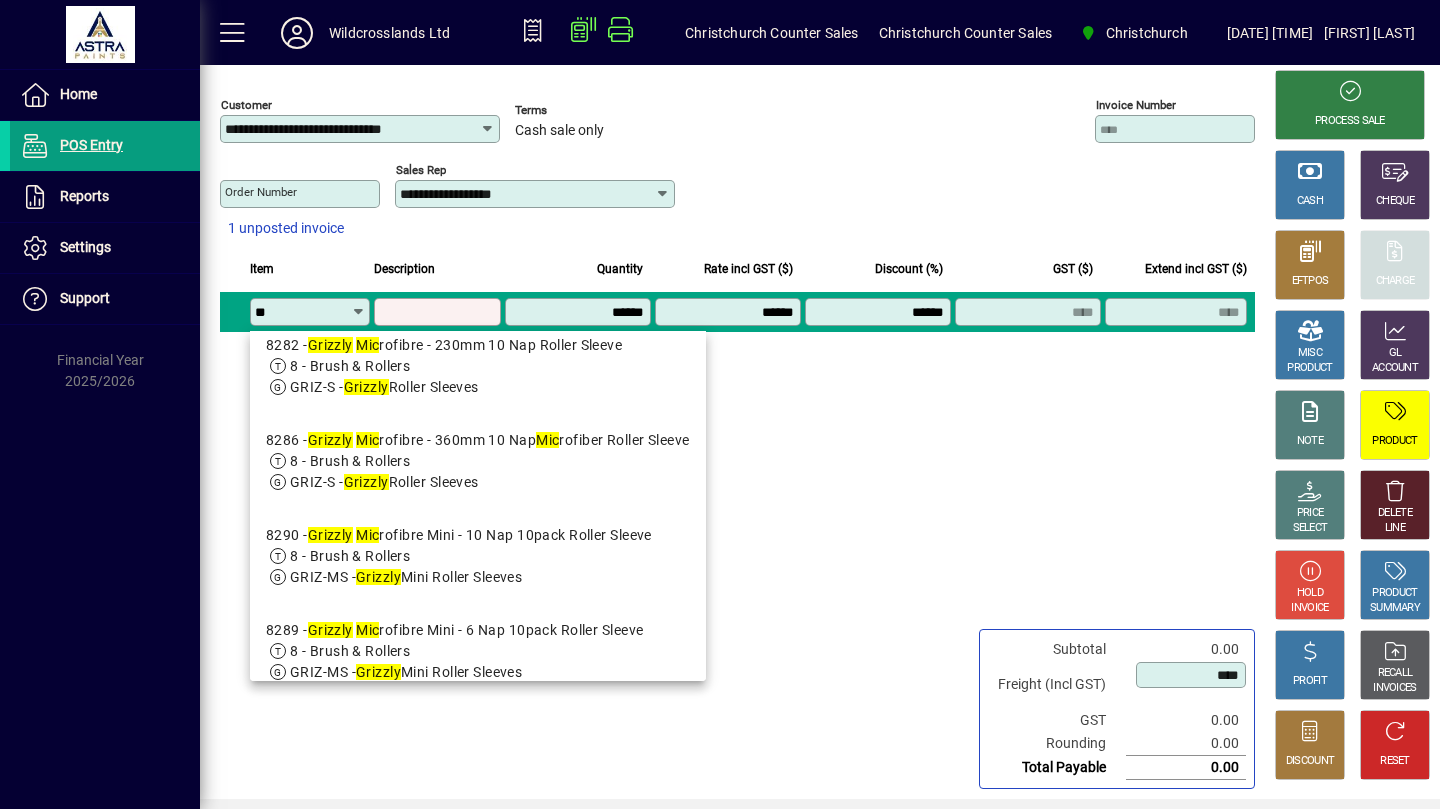 type on "*" 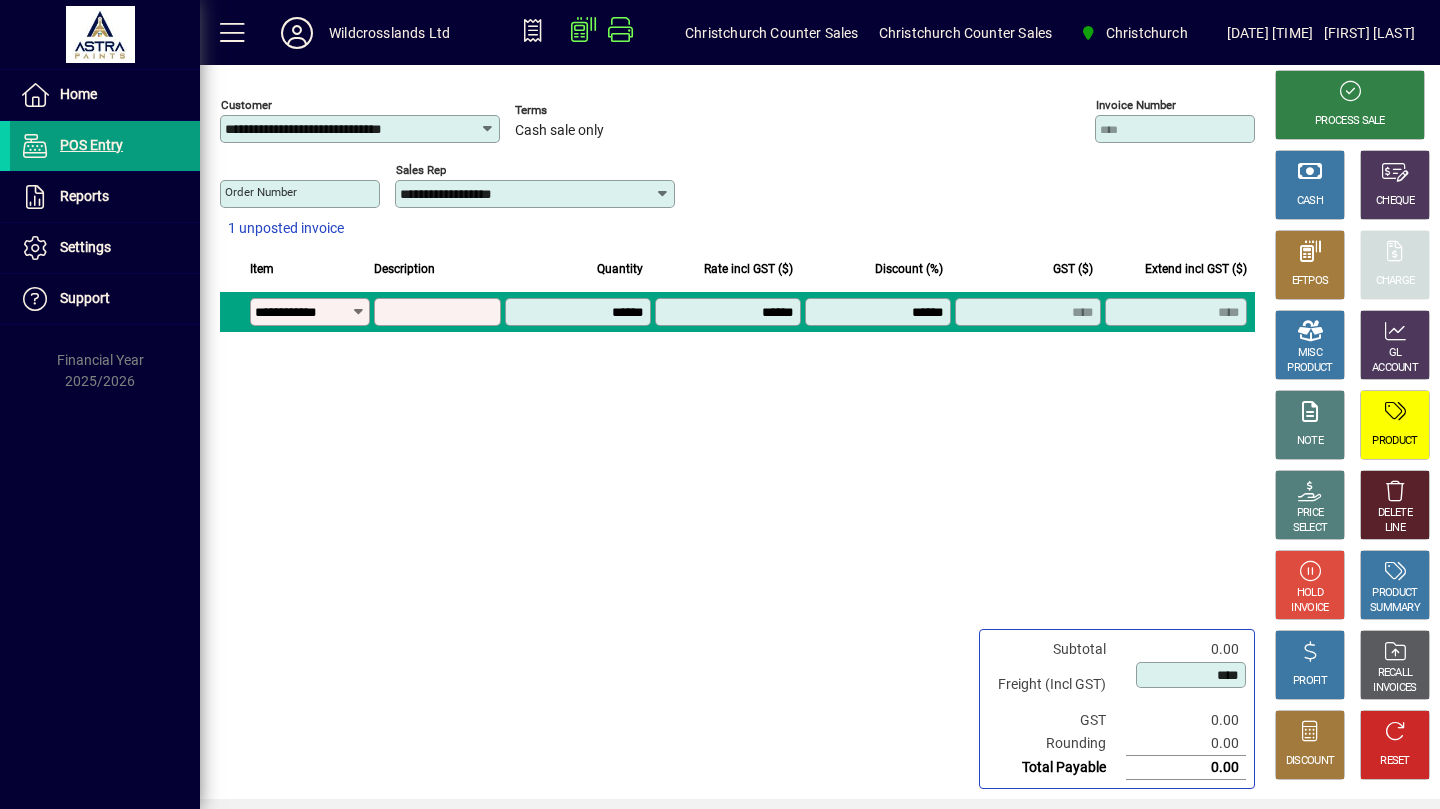 type on "**********" 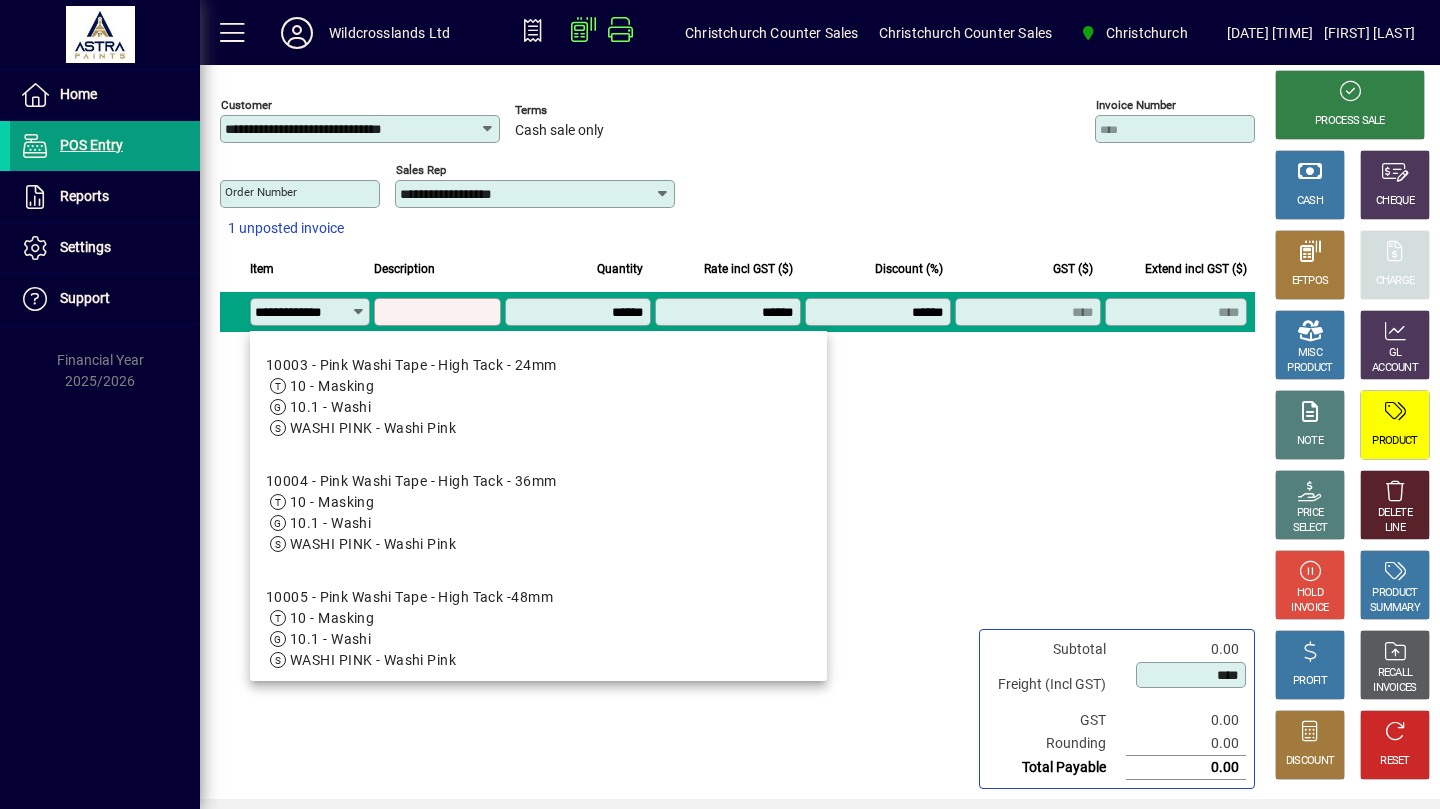 scroll, scrollTop: 0, scrollLeft: 9, axis: horizontal 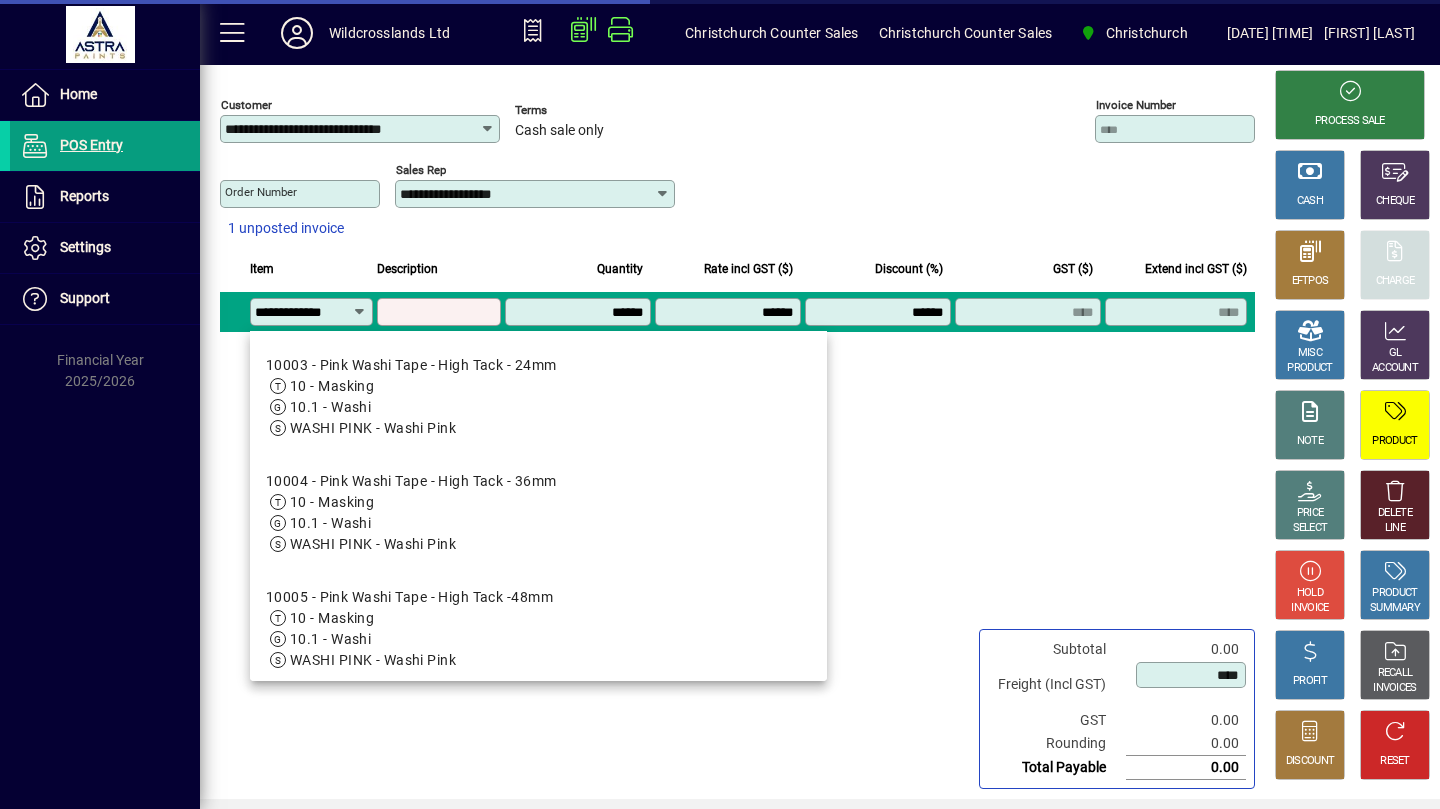 type on "**********" 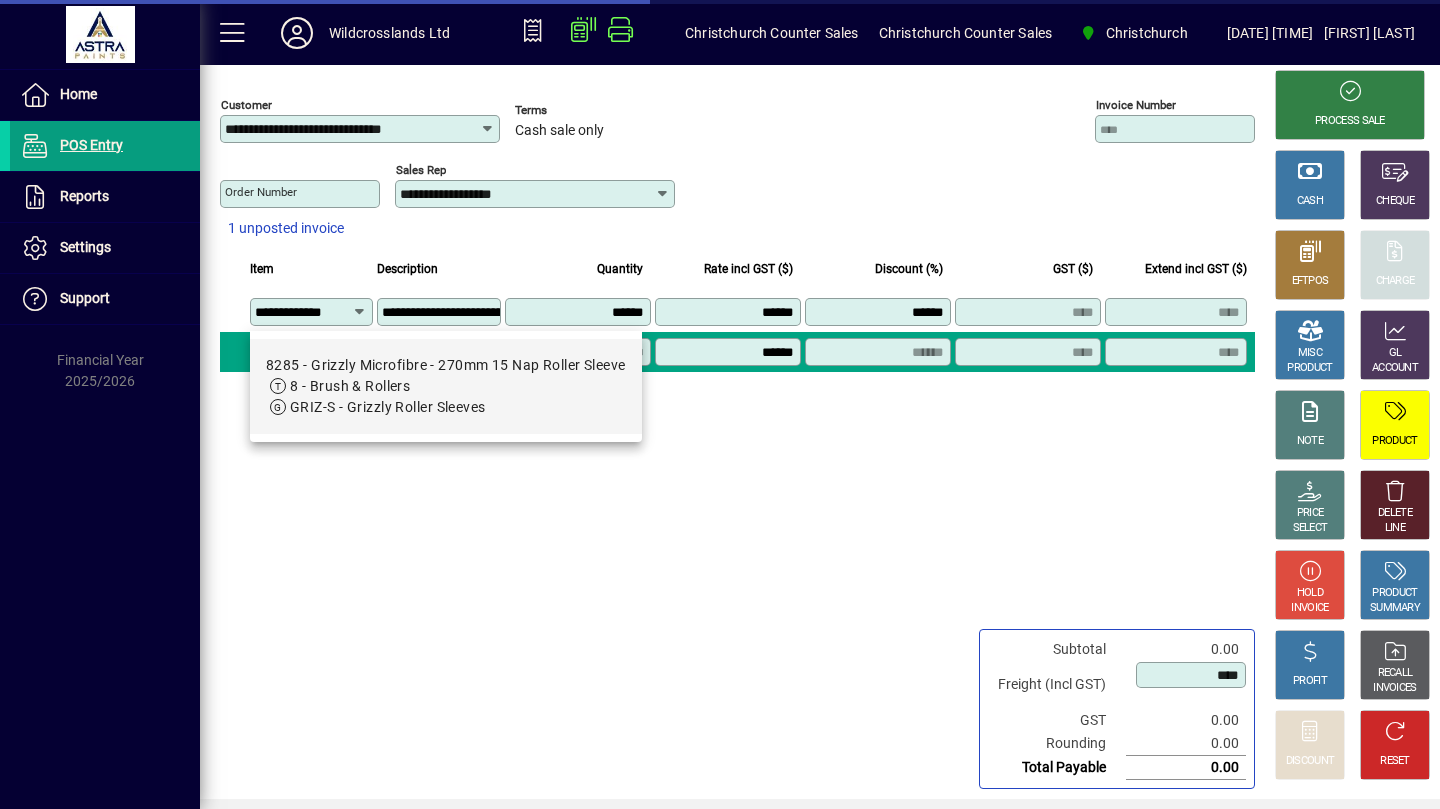type on "******" 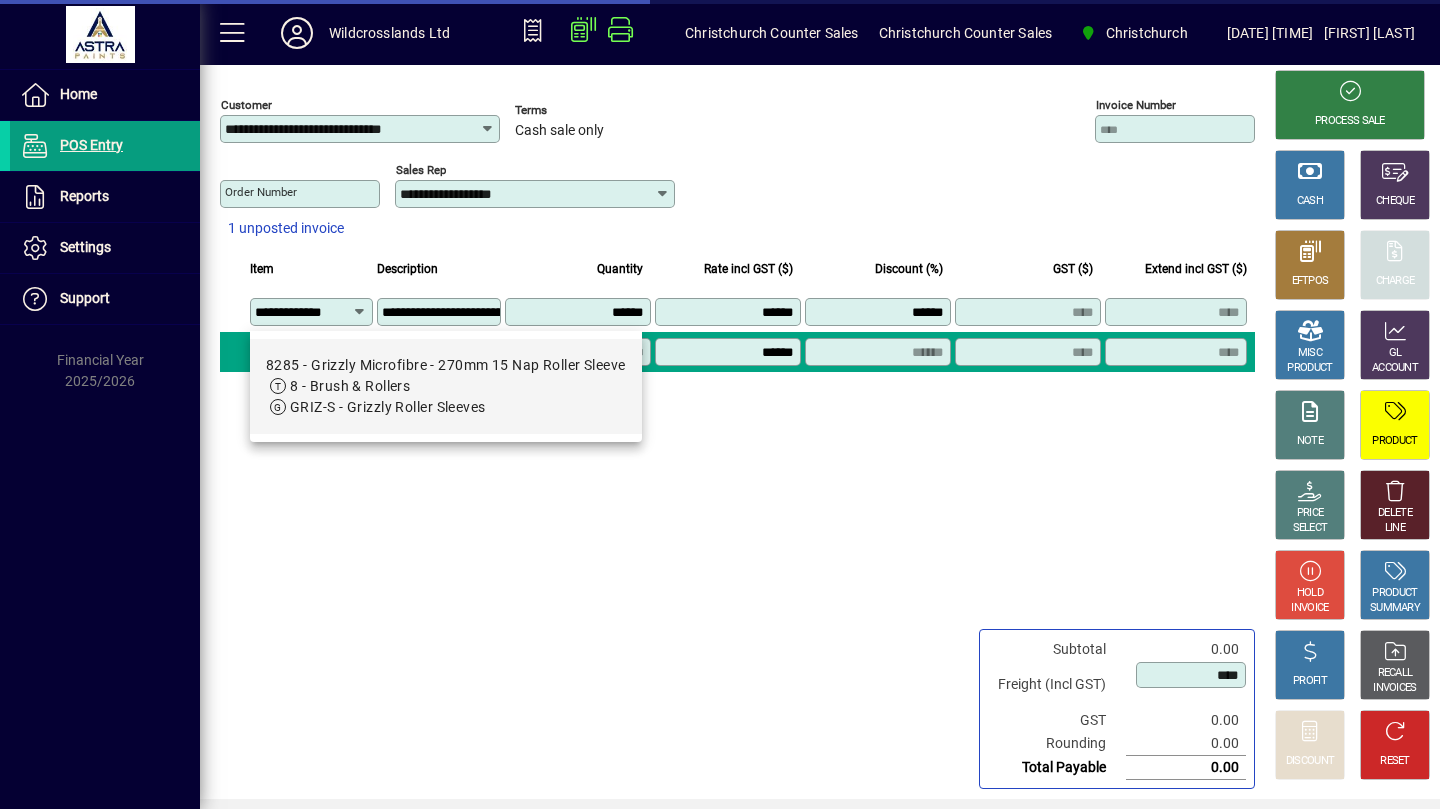 type on "****" 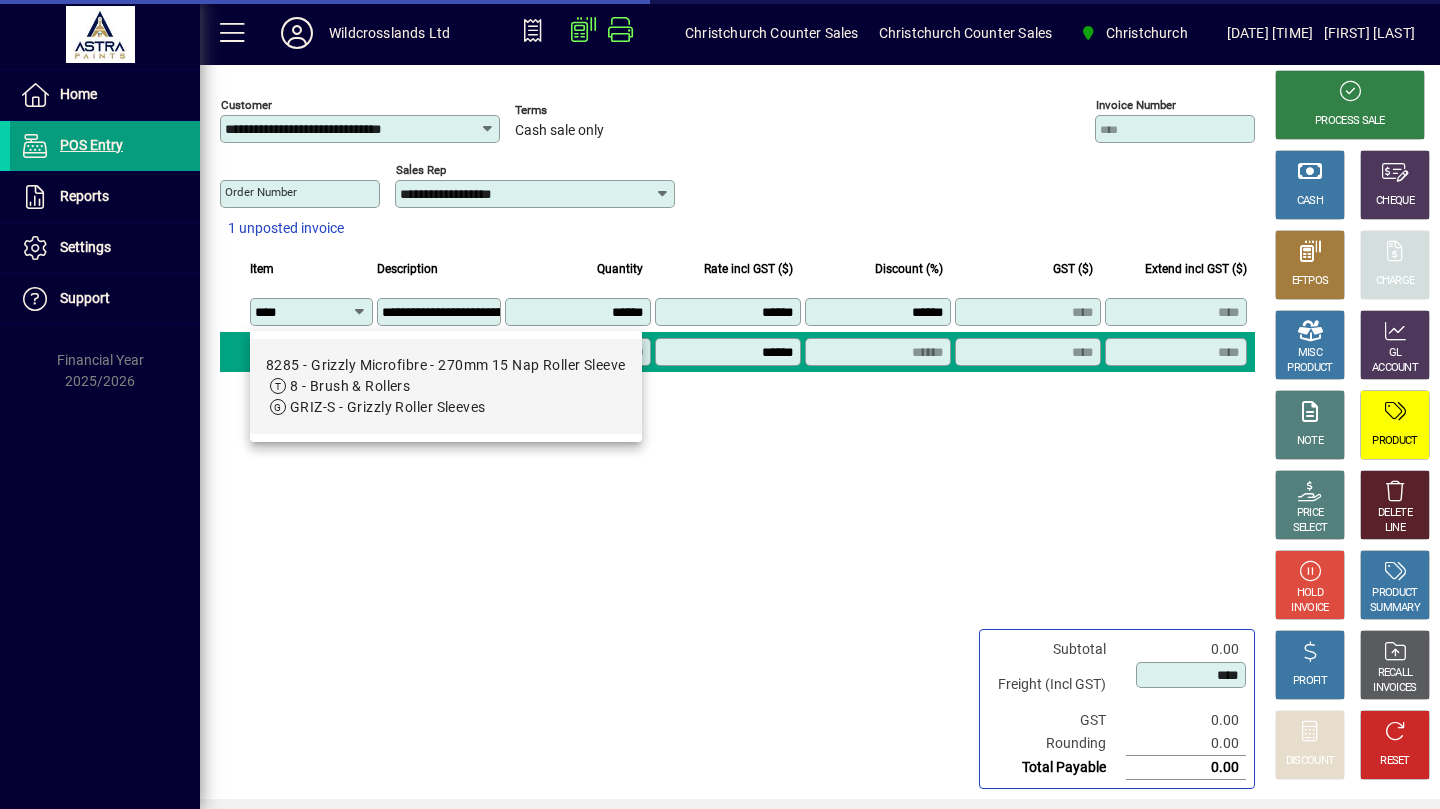 scroll, scrollTop: 0, scrollLeft: 0, axis: both 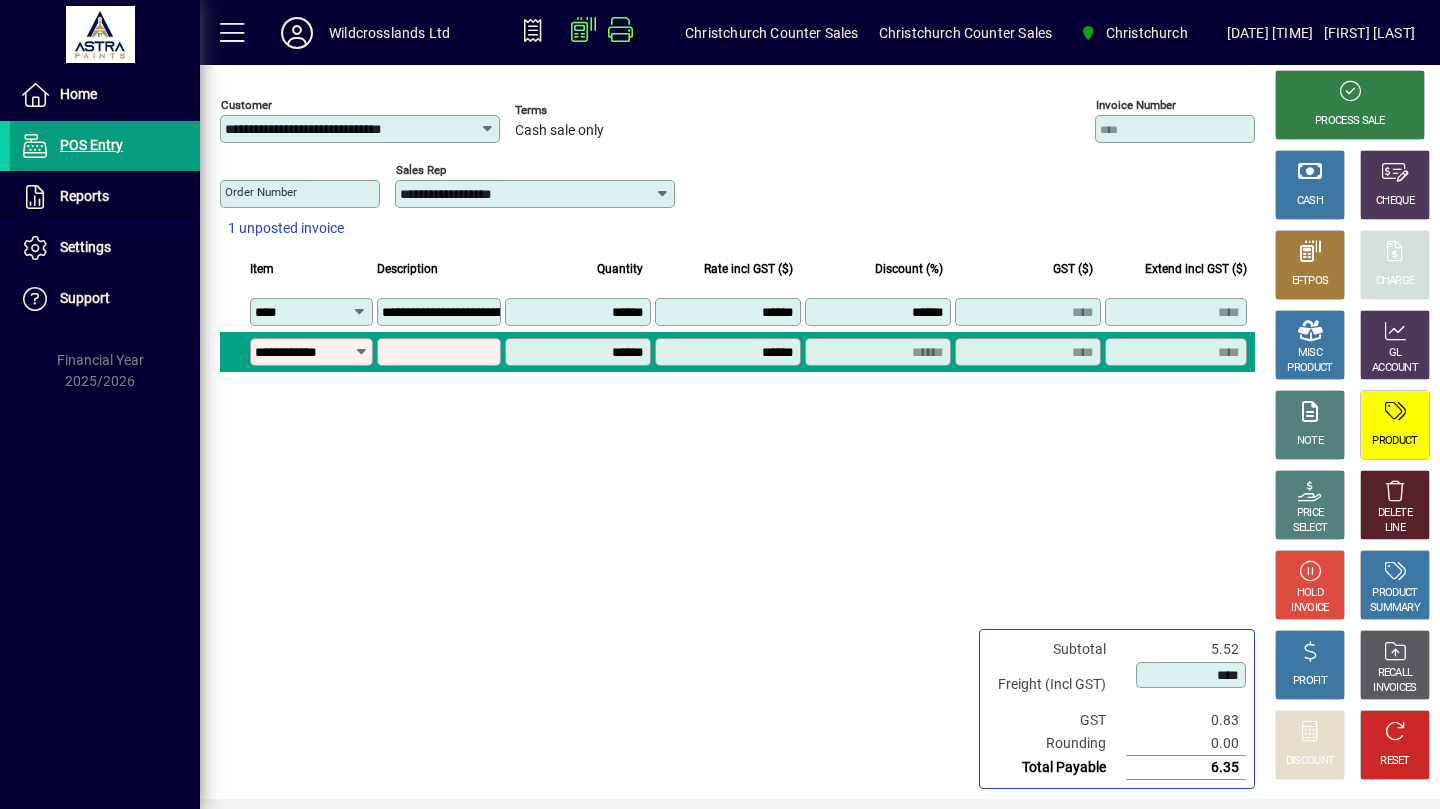 type on "**********" 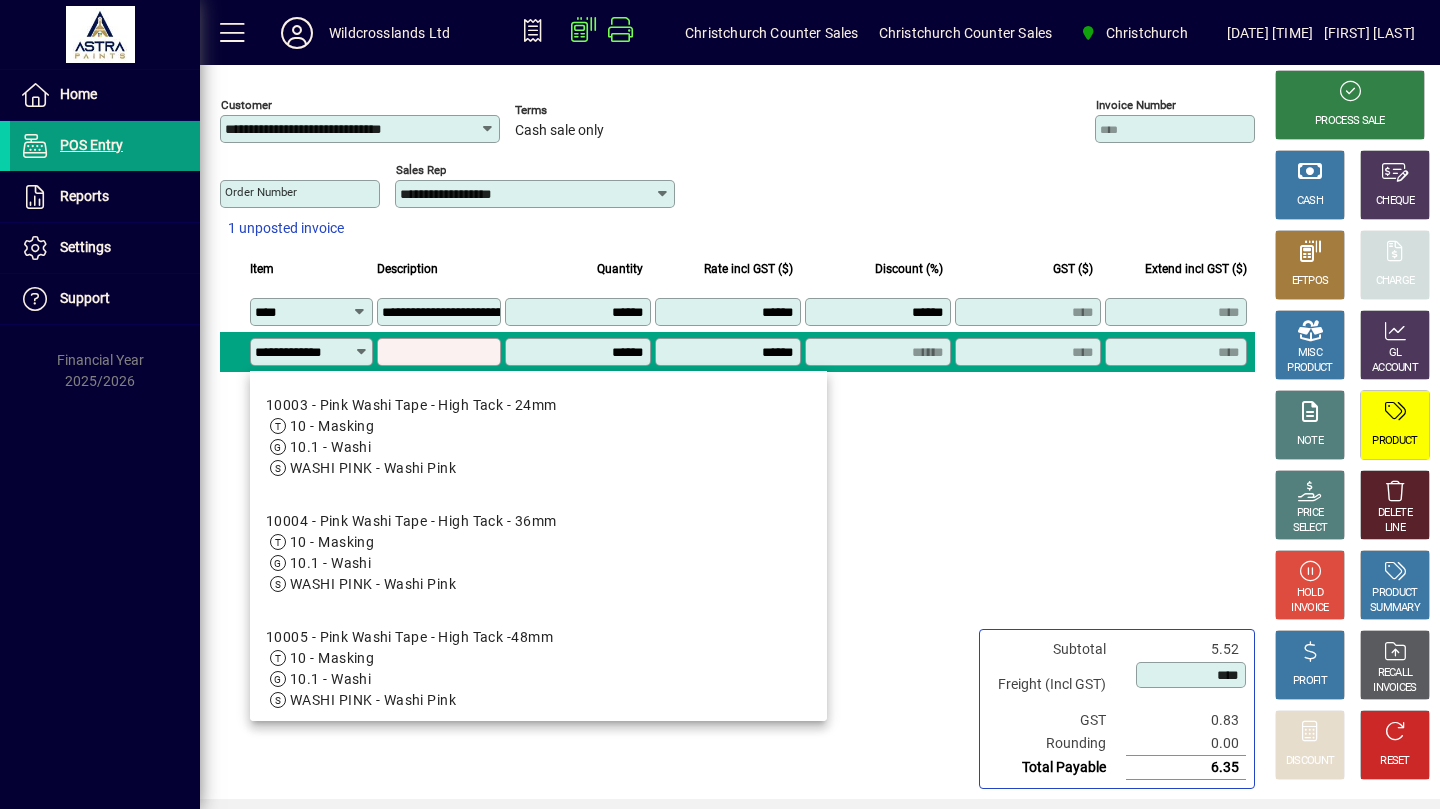 scroll, scrollTop: 0, scrollLeft: 9, axis: horizontal 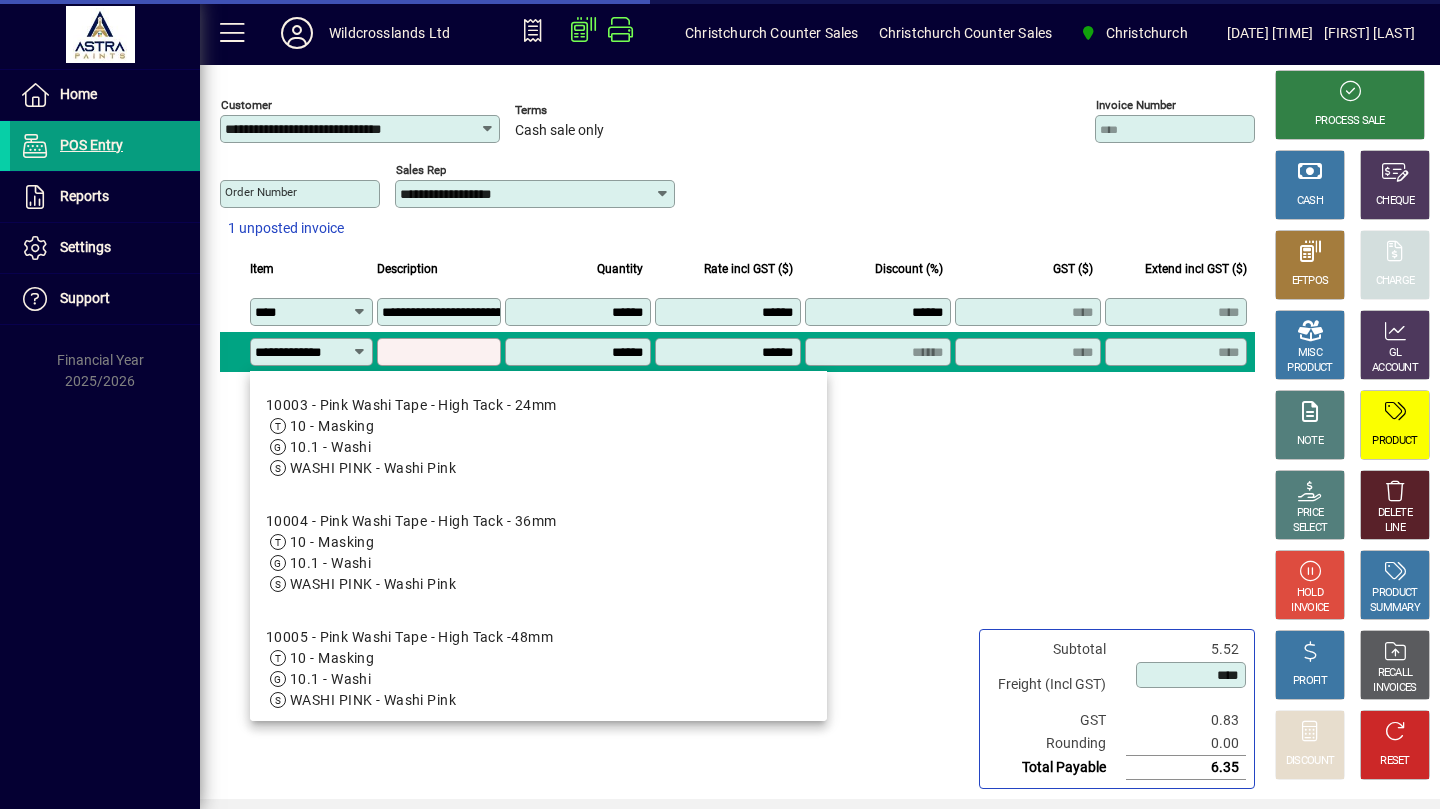 type on "**********" 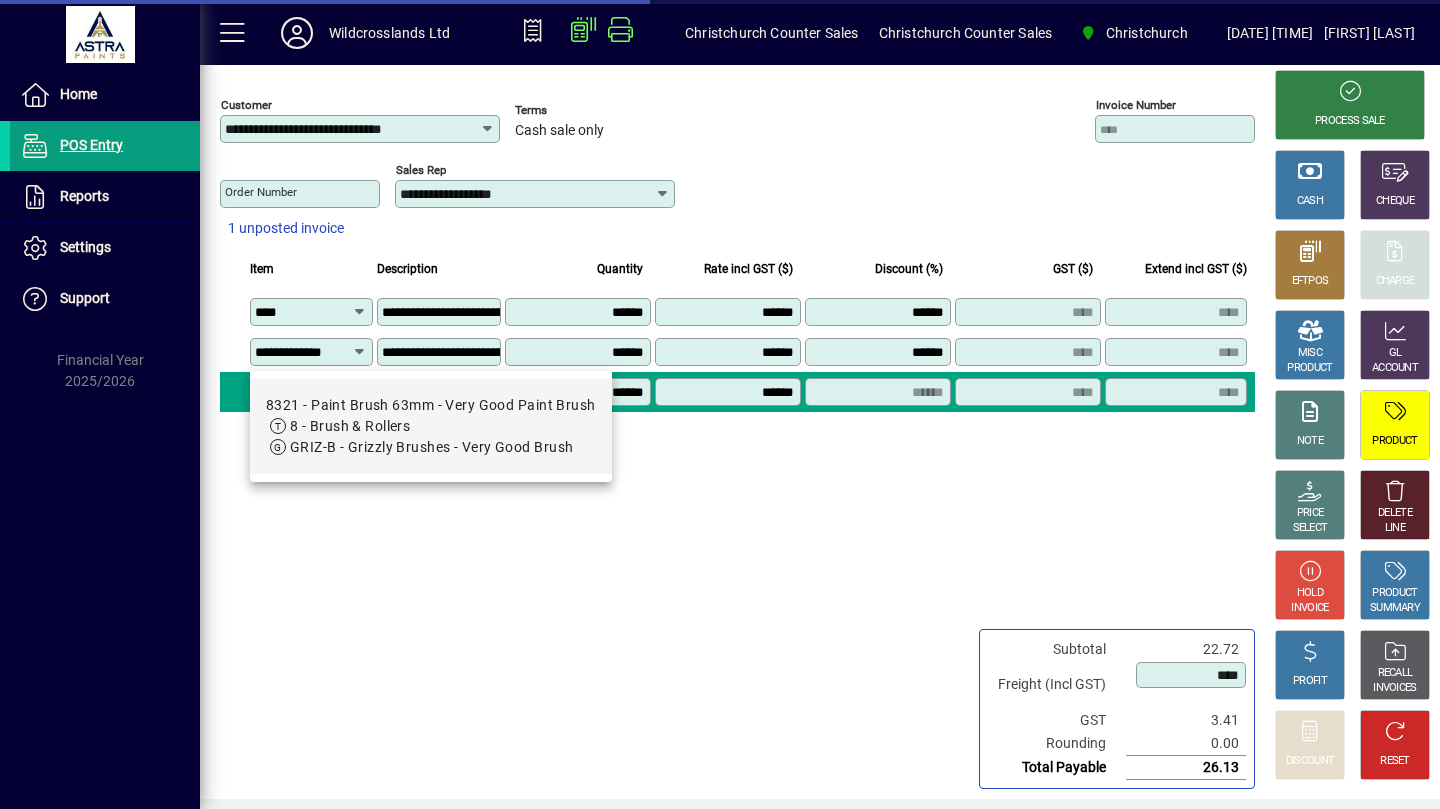 type on "*******" 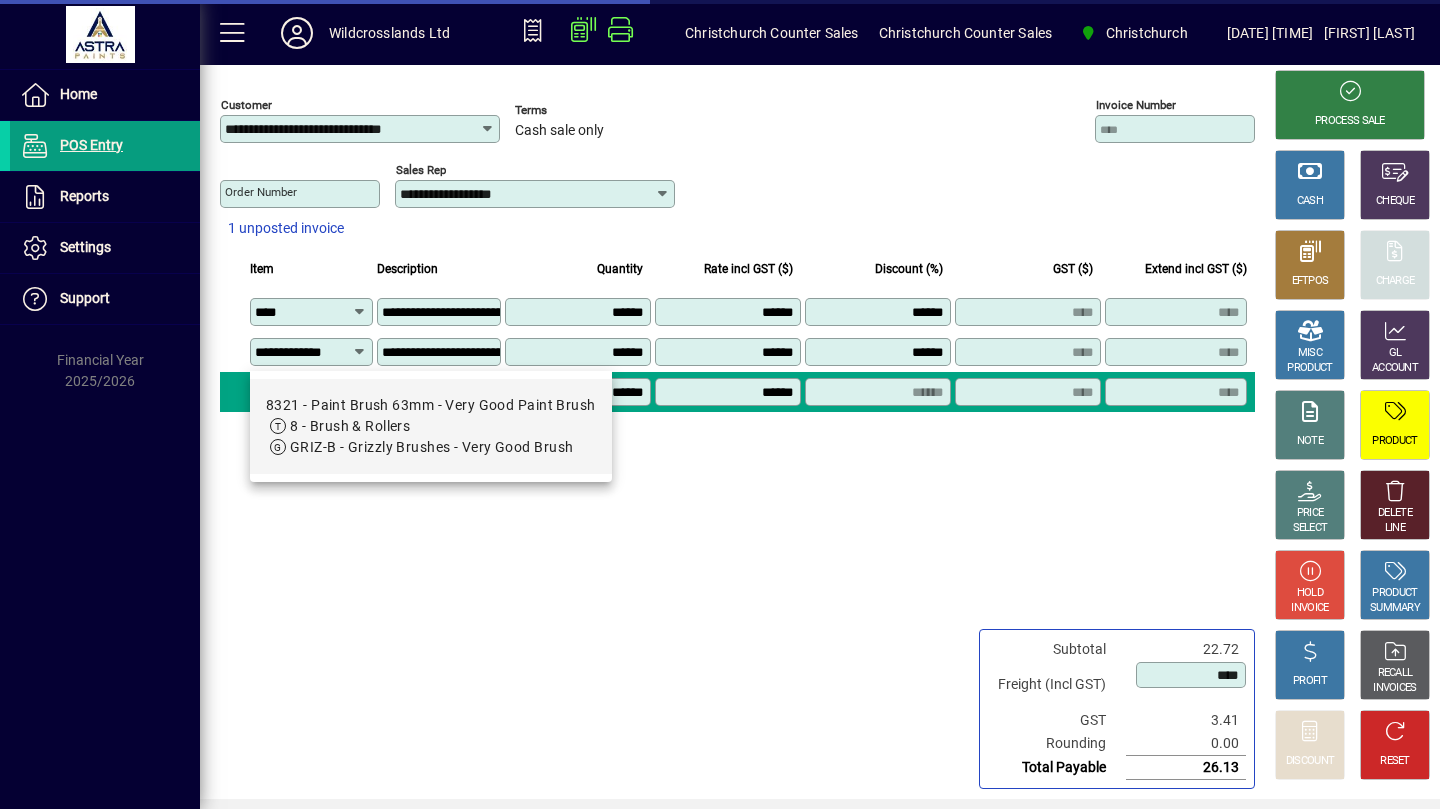 type on "****" 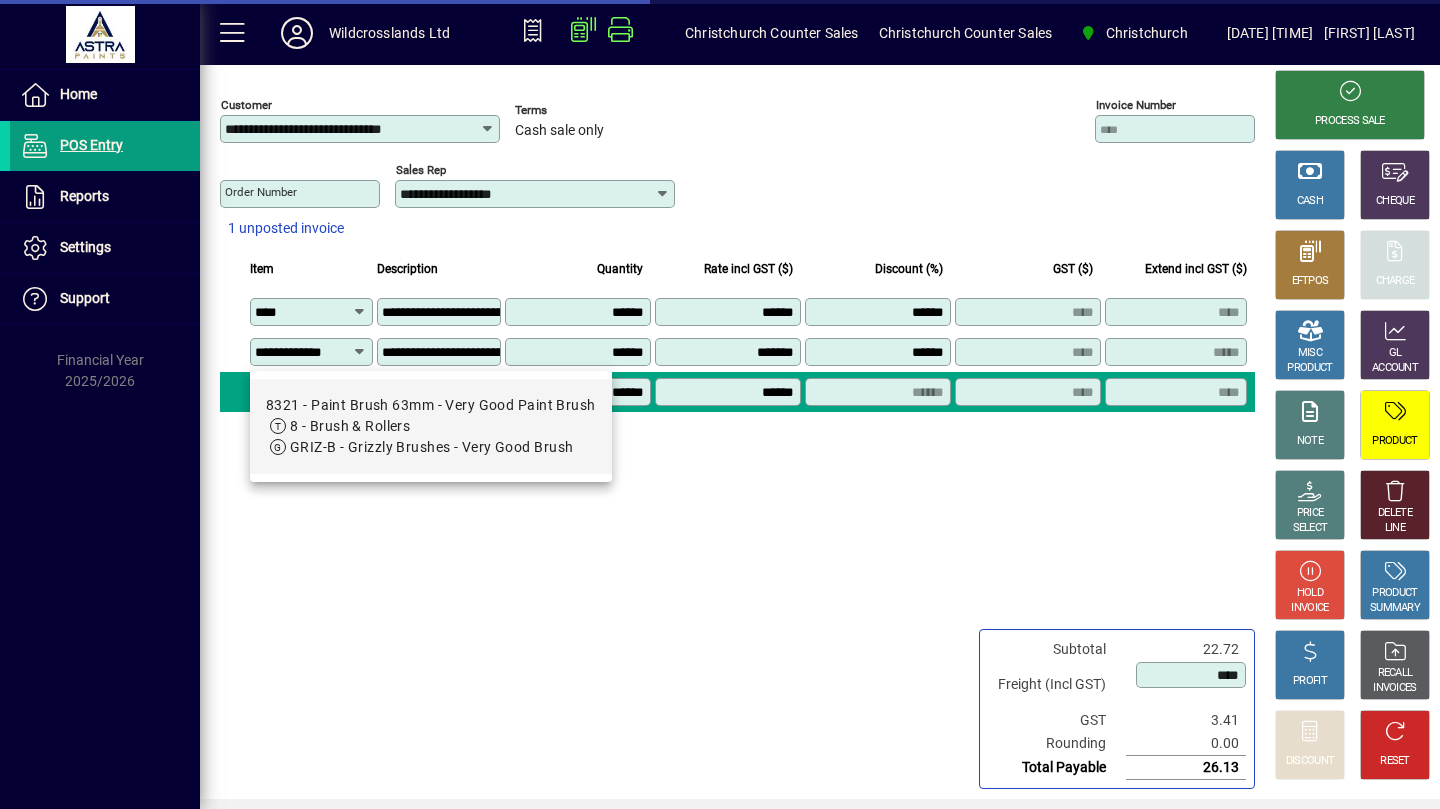 type on "****" 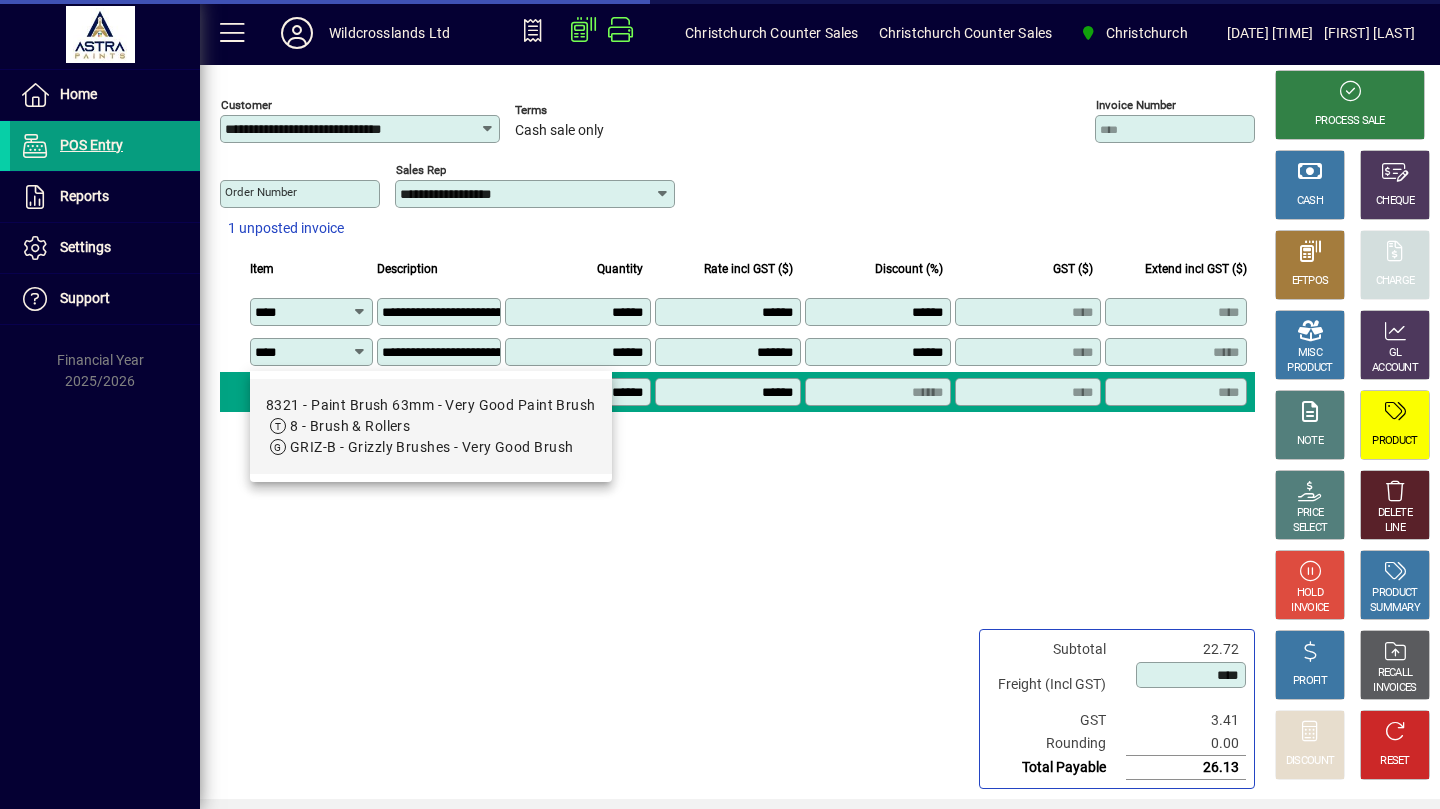 scroll, scrollTop: 0, scrollLeft: 0, axis: both 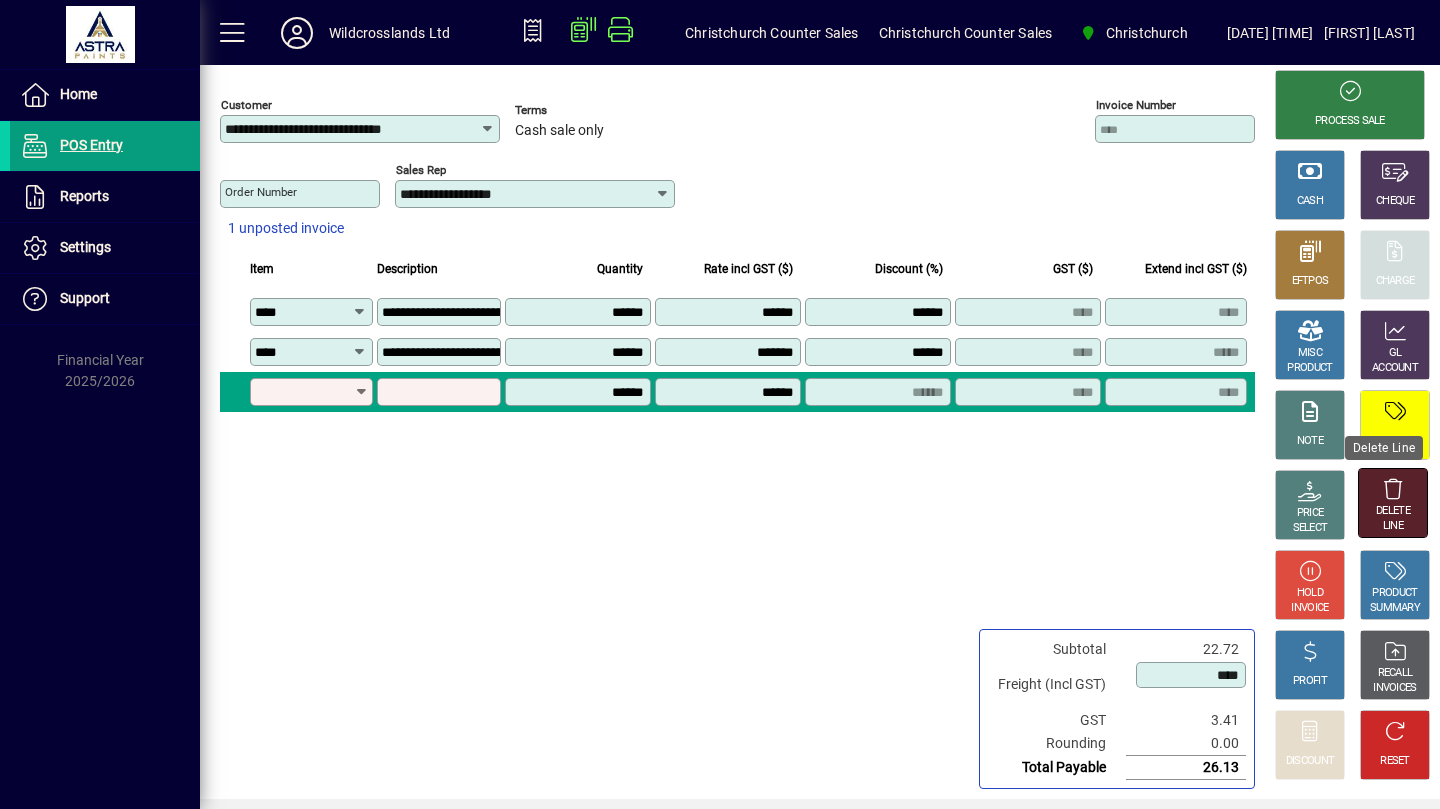click 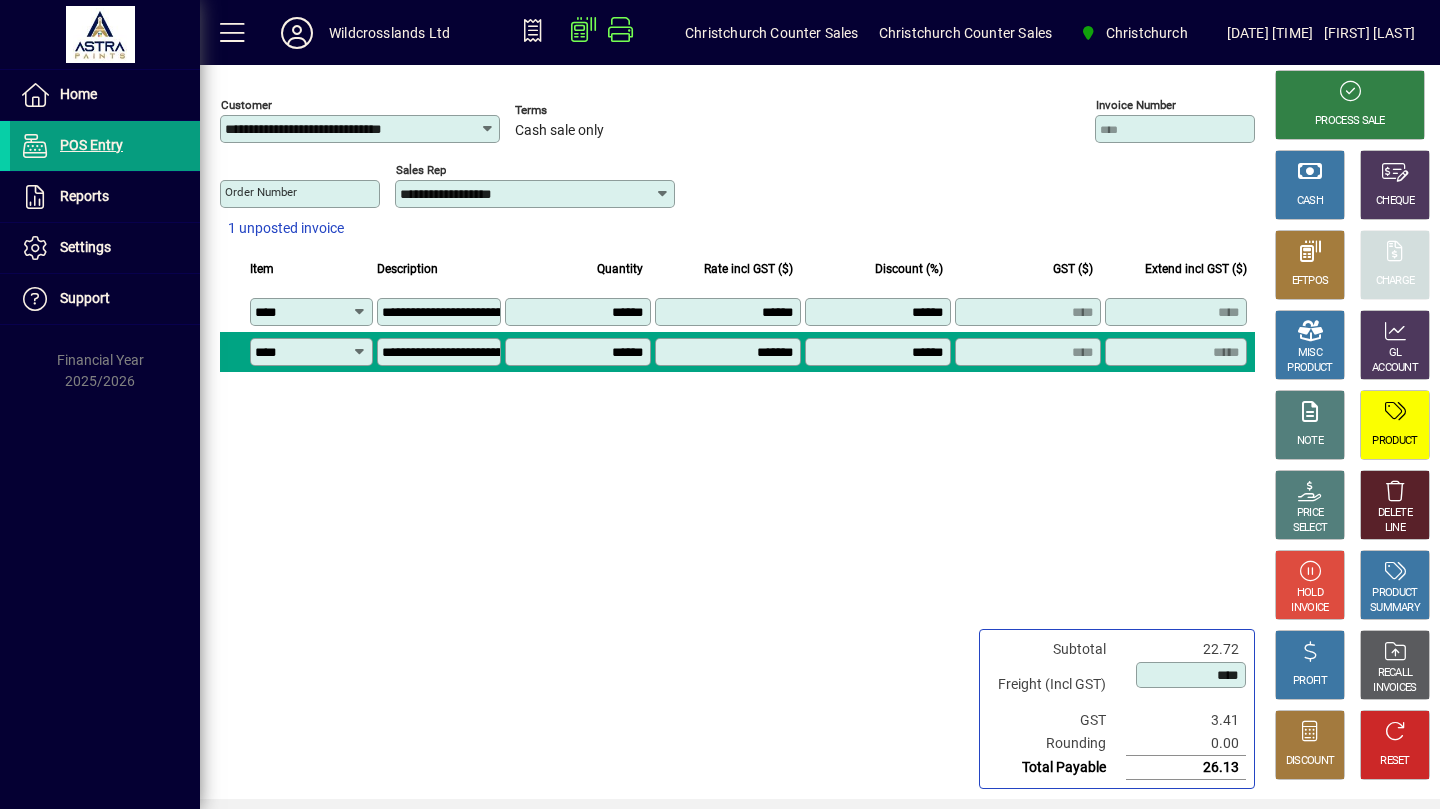 click on "**********" 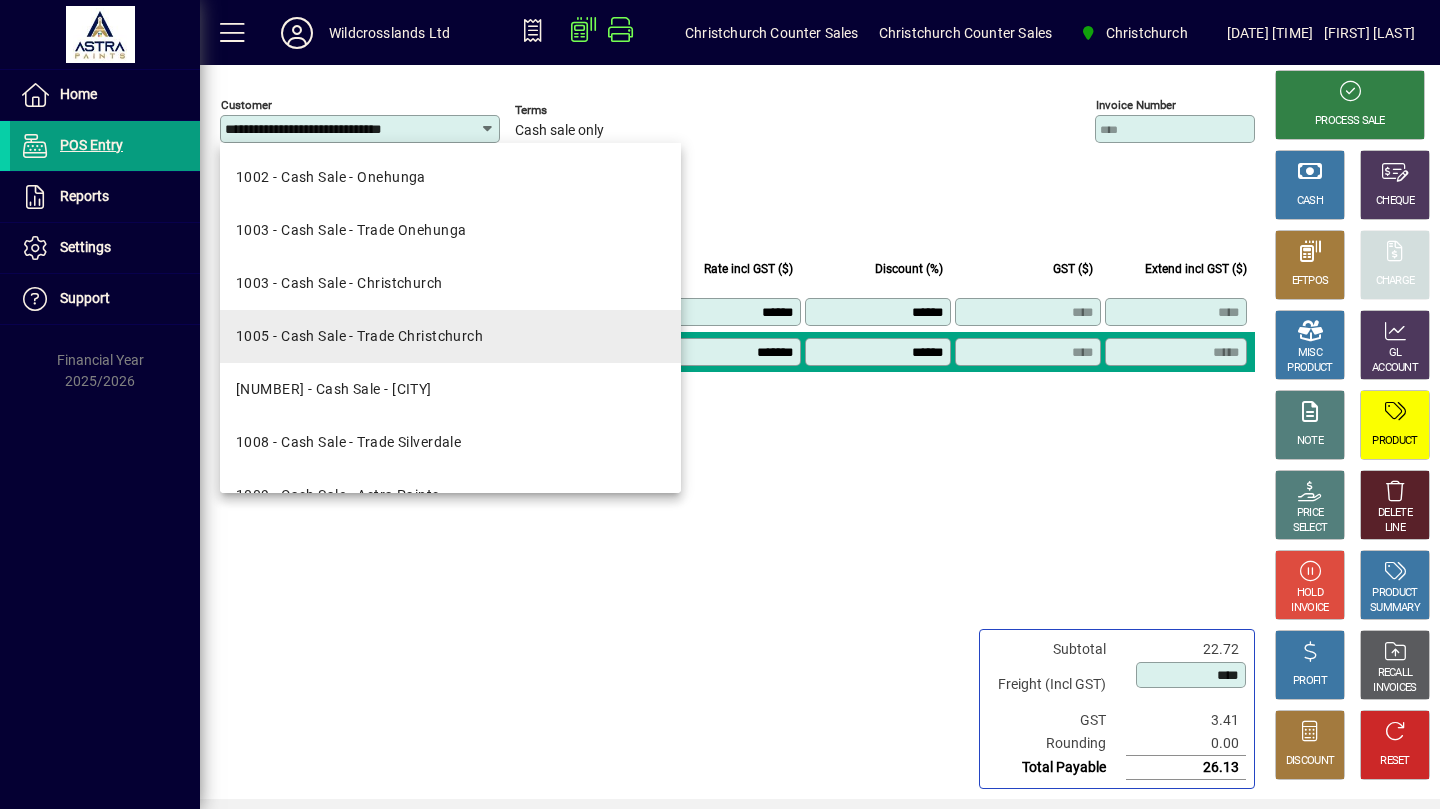 click on "1005 - Cash Sale - Trade Christchurch" at bounding box center (450, 336) 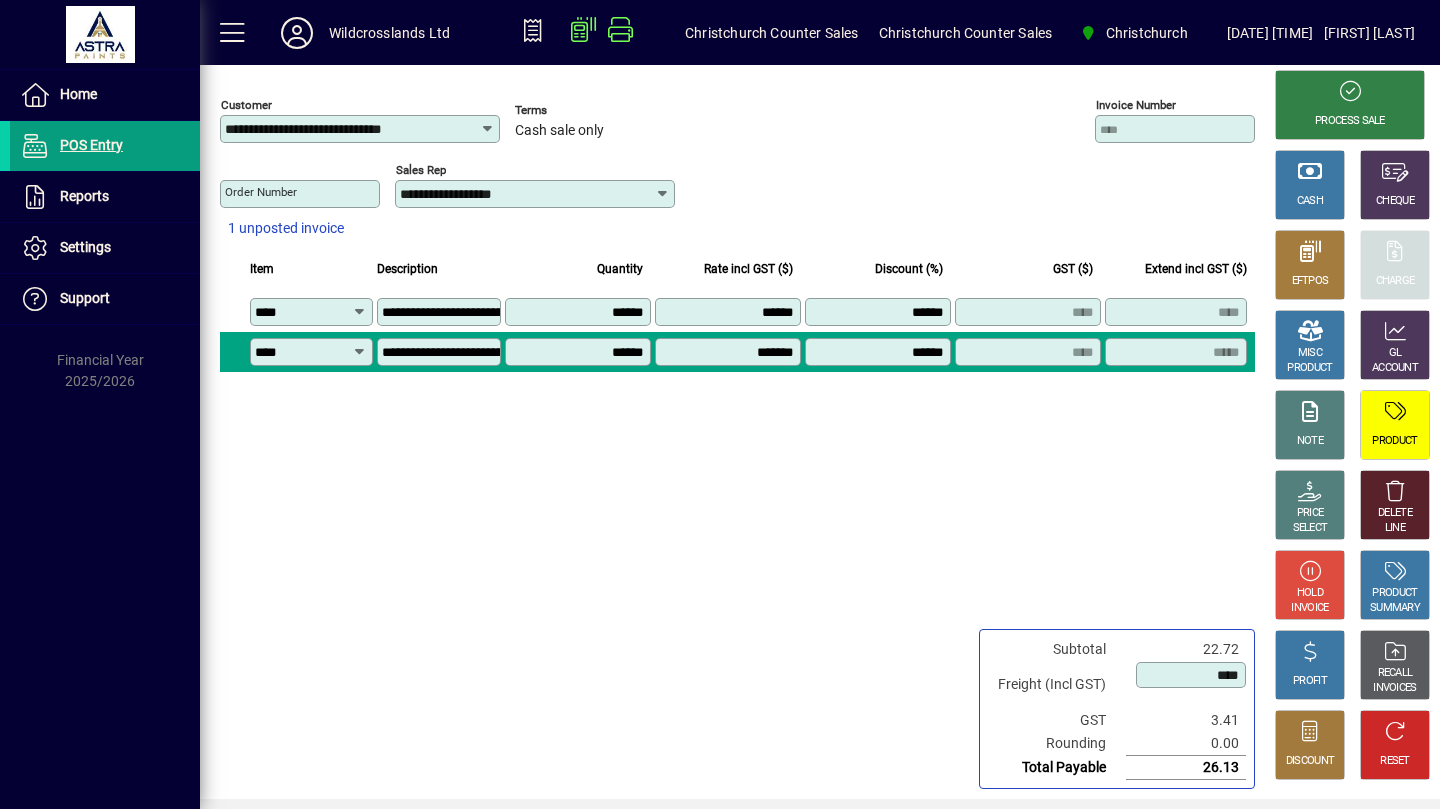 type on "**********" 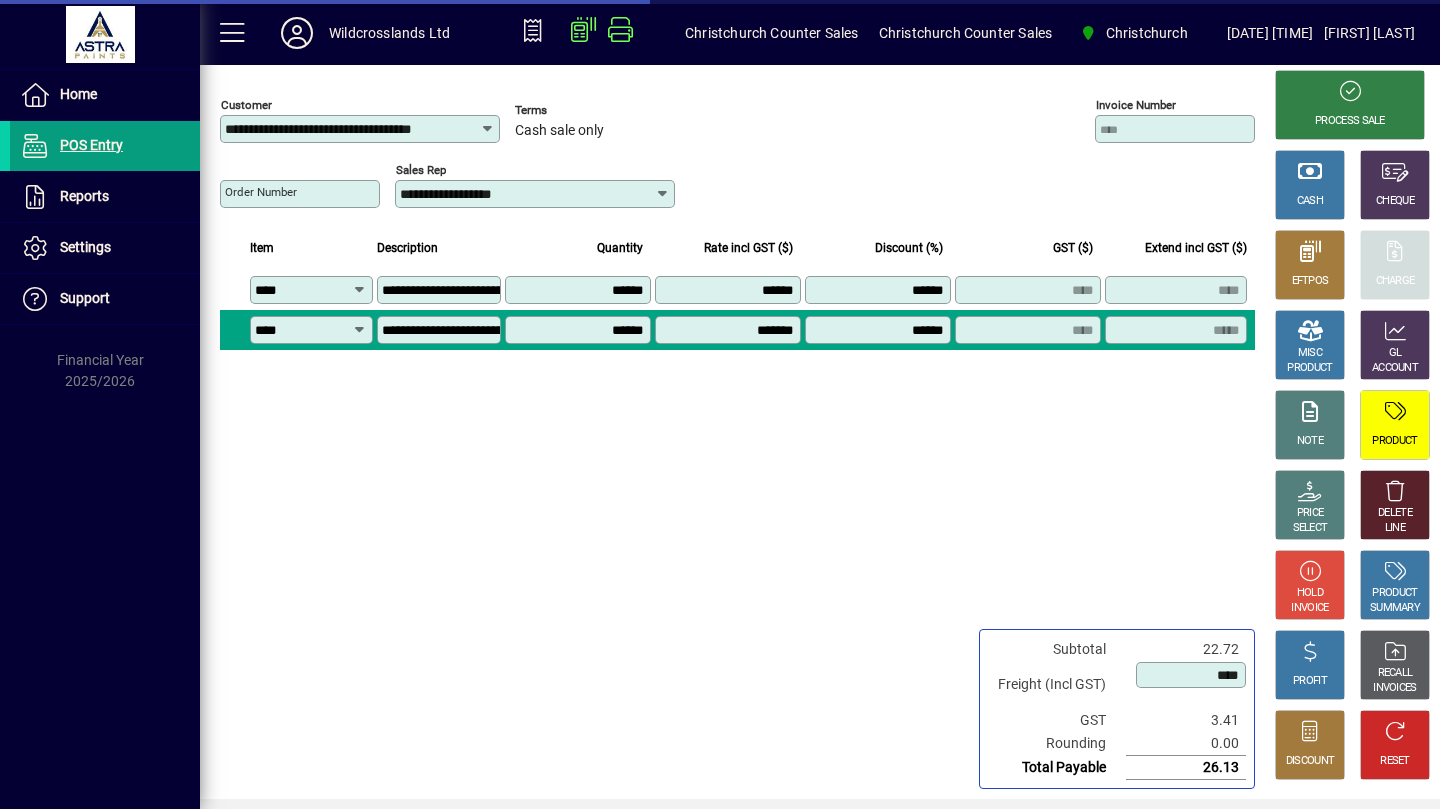 type on "******" 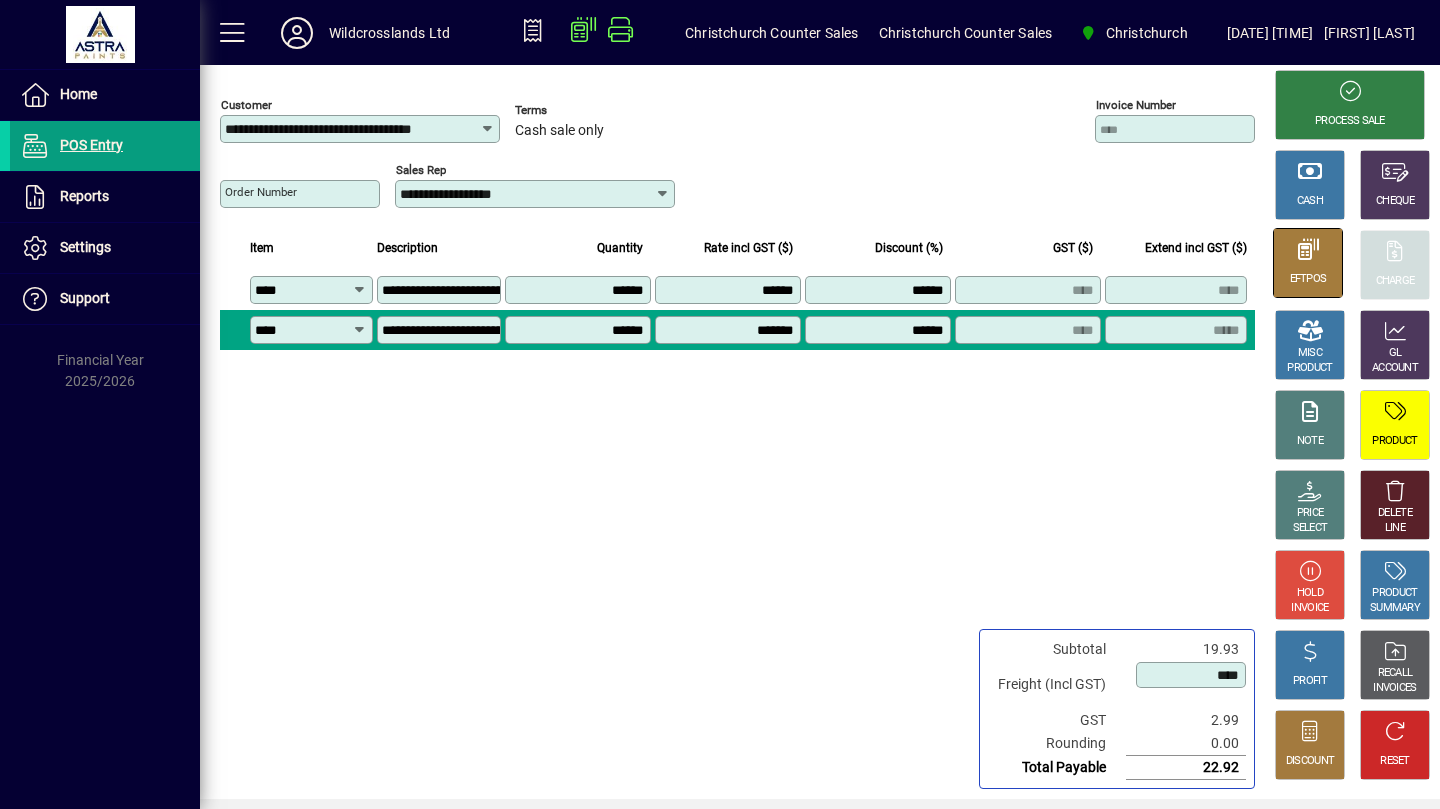 click 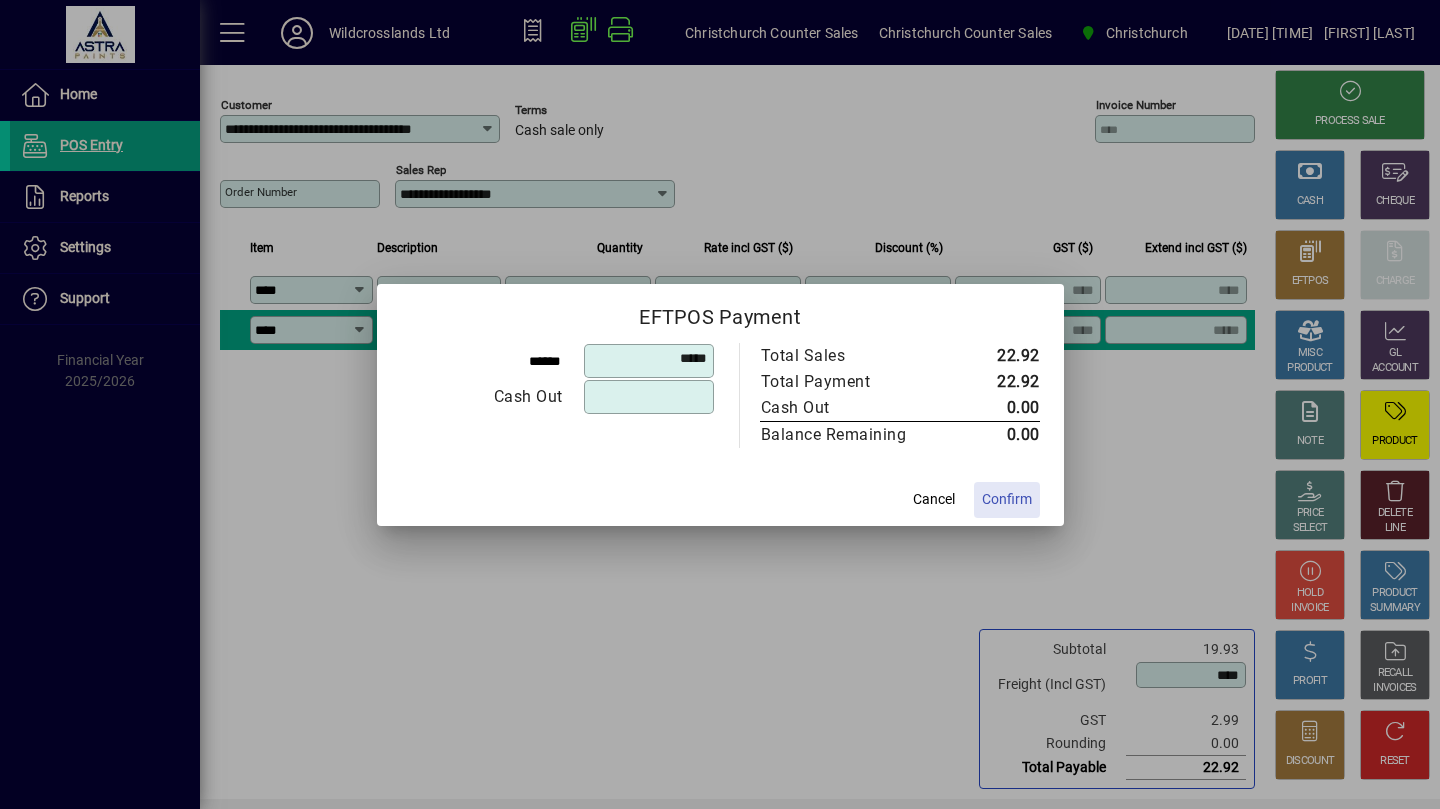 click on "Confirm" 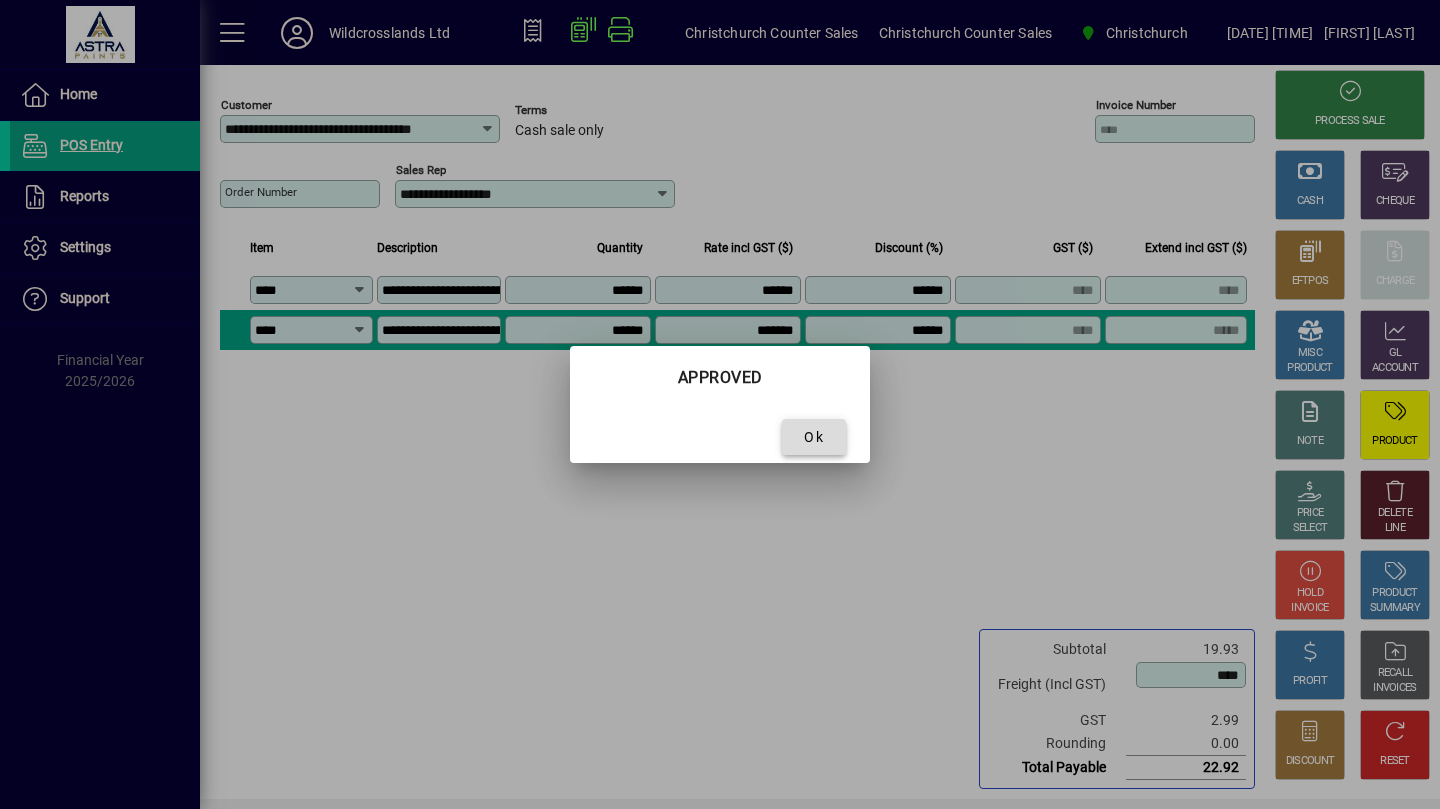 click 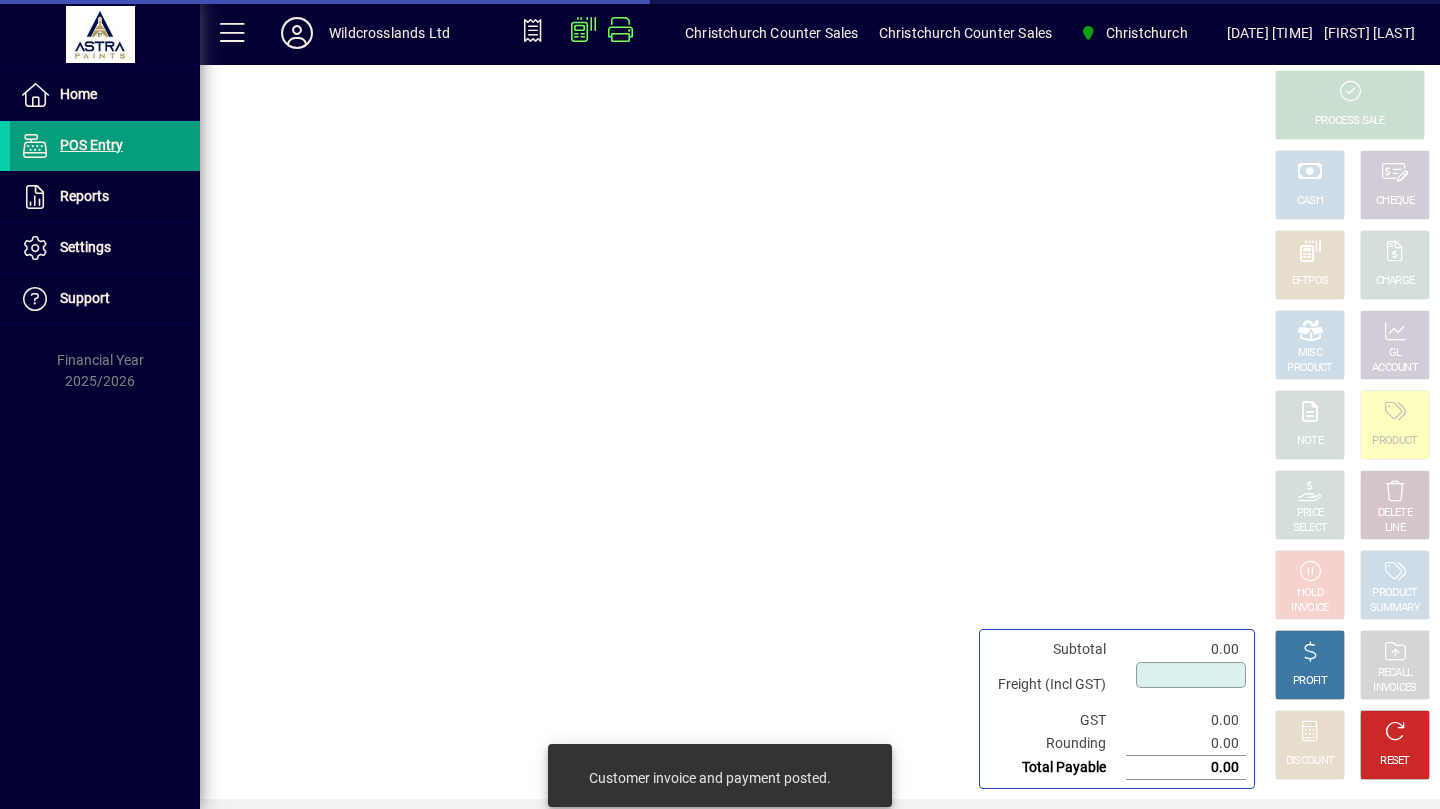 type on "****" 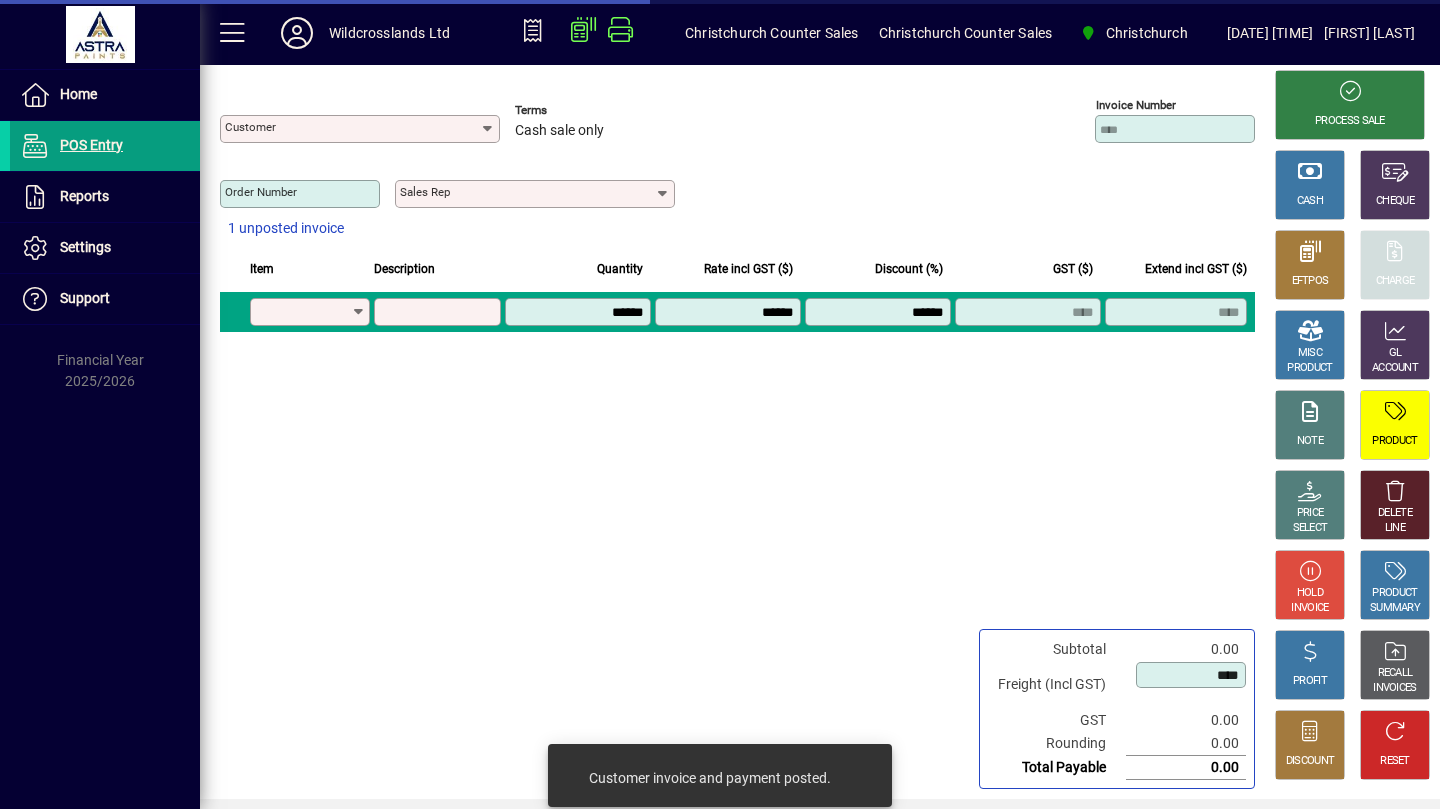 type on "**********" 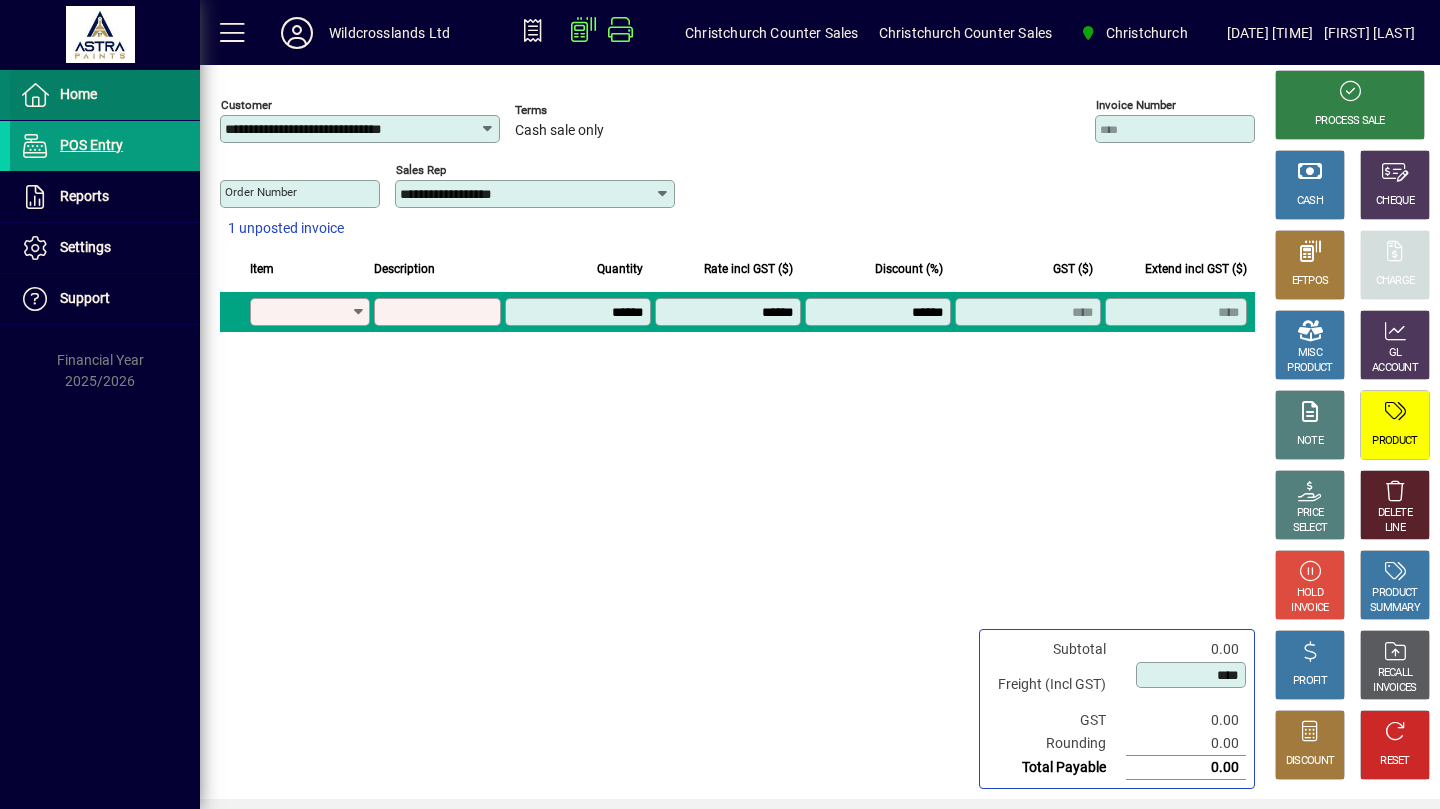 click at bounding box center [105, 95] 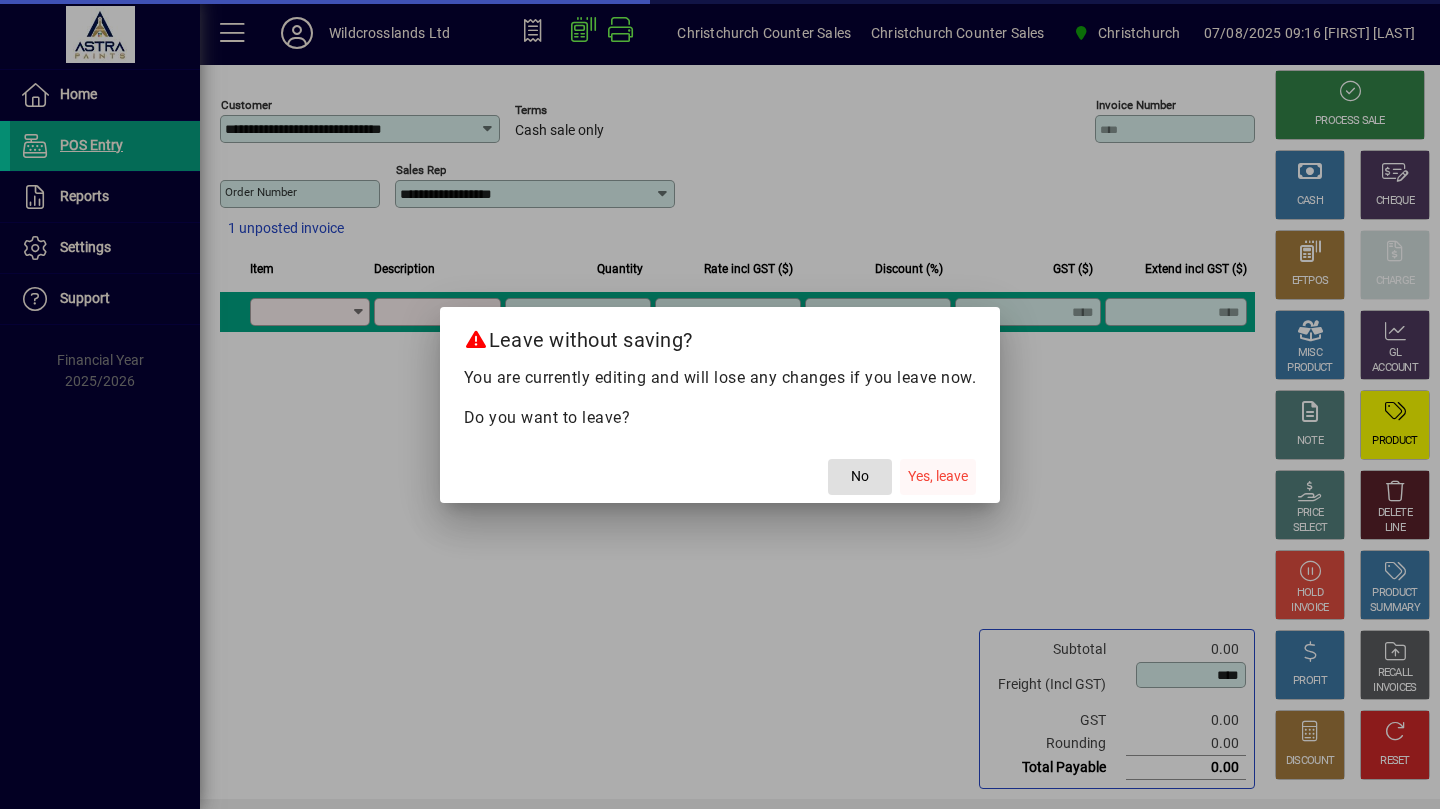 click on "Yes, leave" 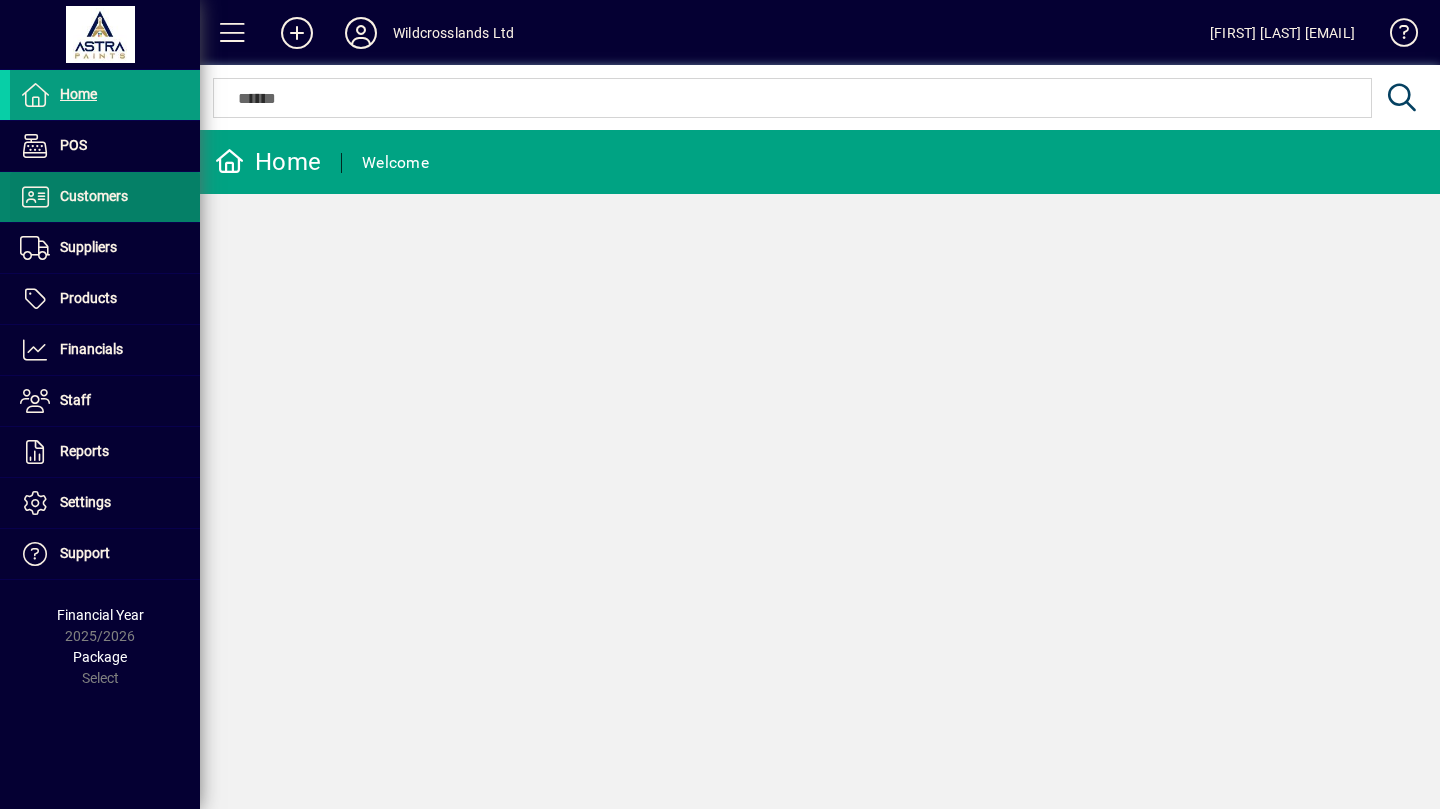 click on "Customers" at bounding box center [94, 196] 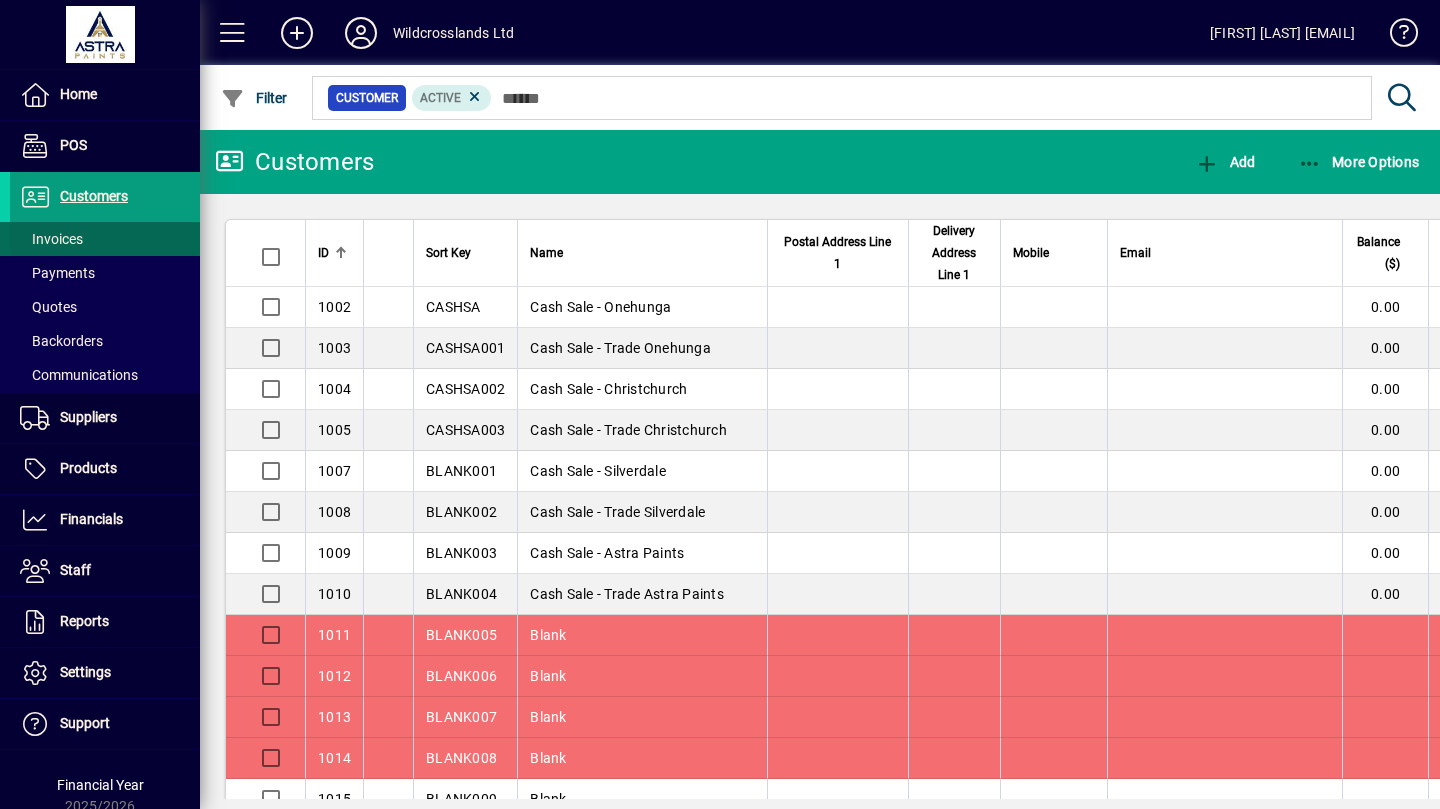 click at bounding box center [105, 239] 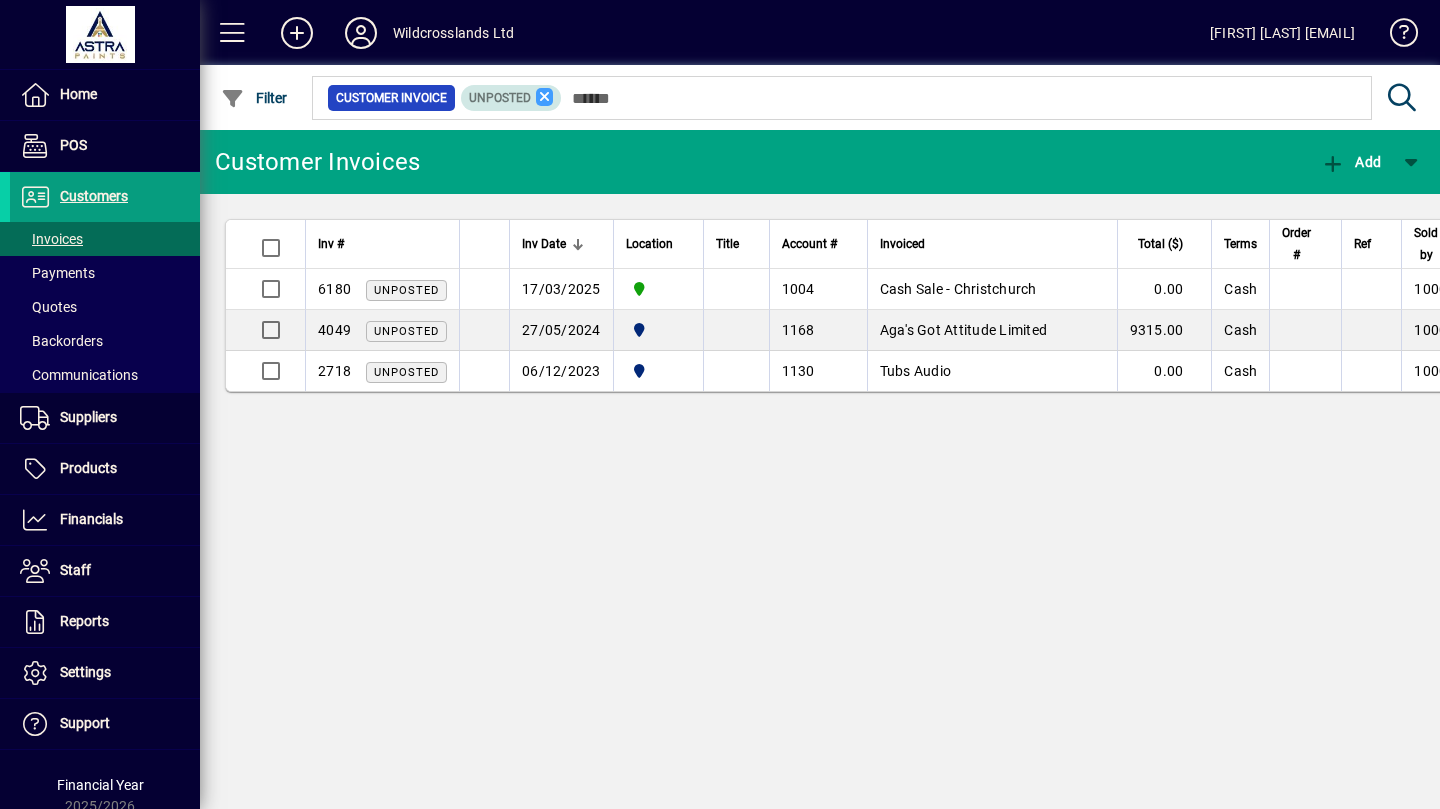 click at bounding box center [545, 97] 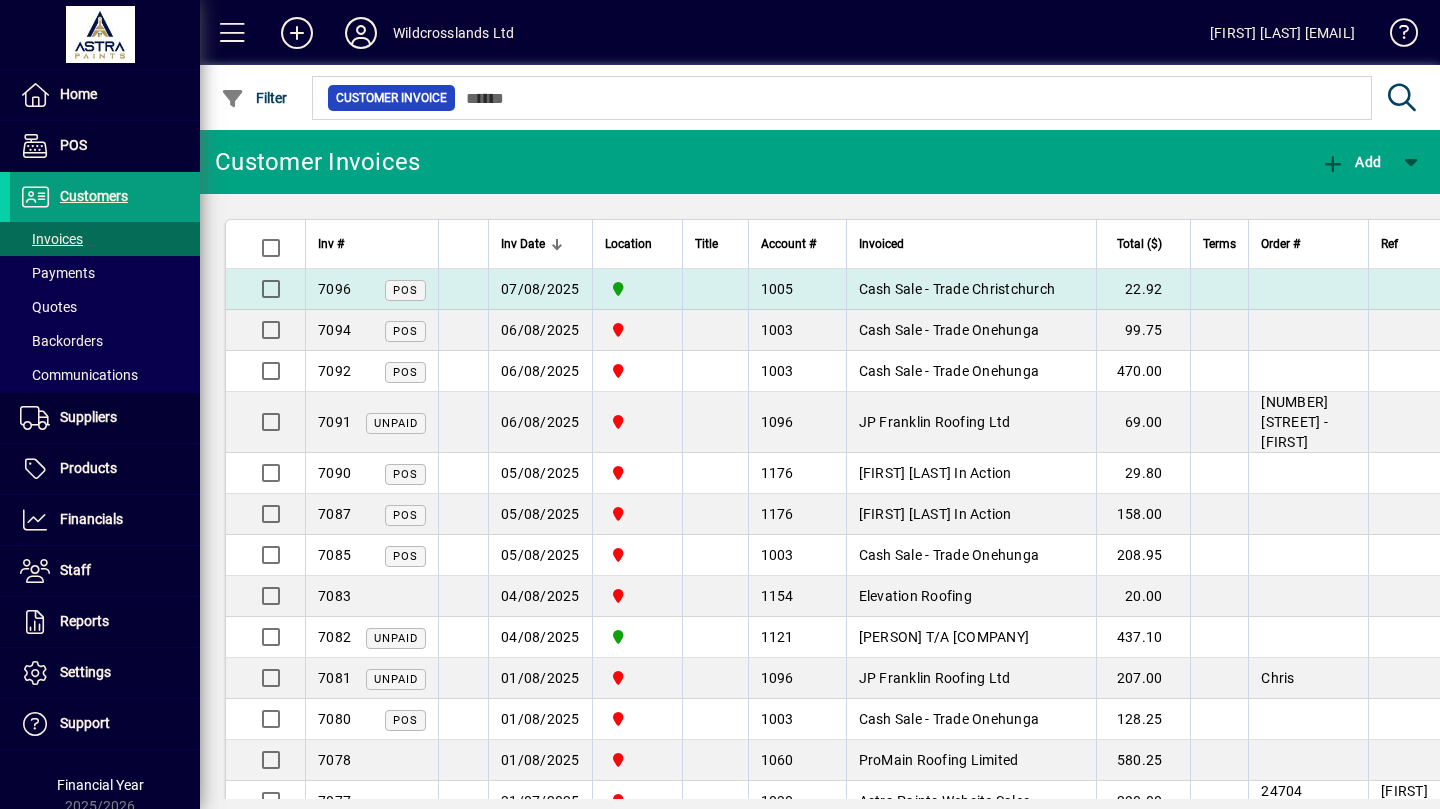 click on "Cash Sale - Trade Christchurch" at bounding box center [957, 289] 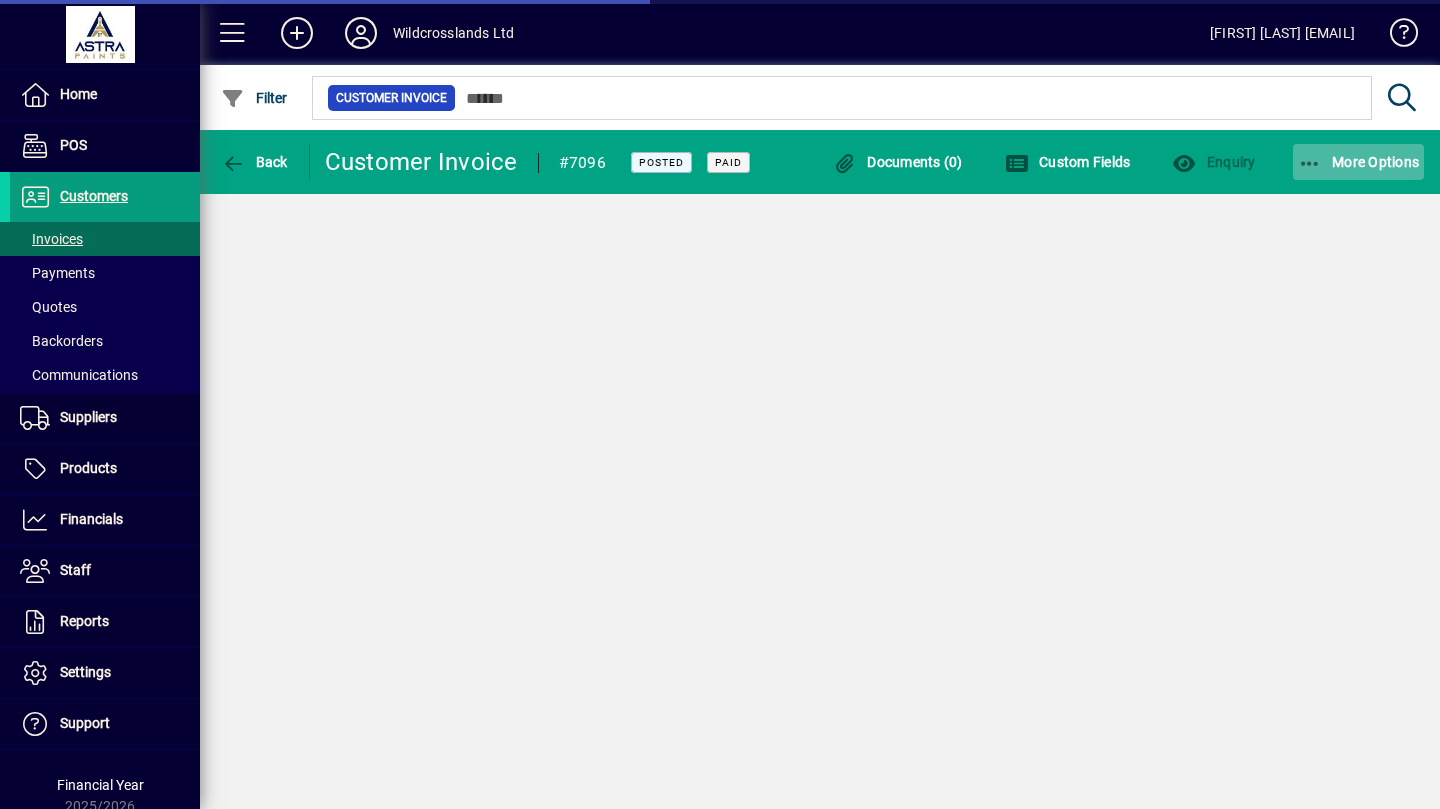 click 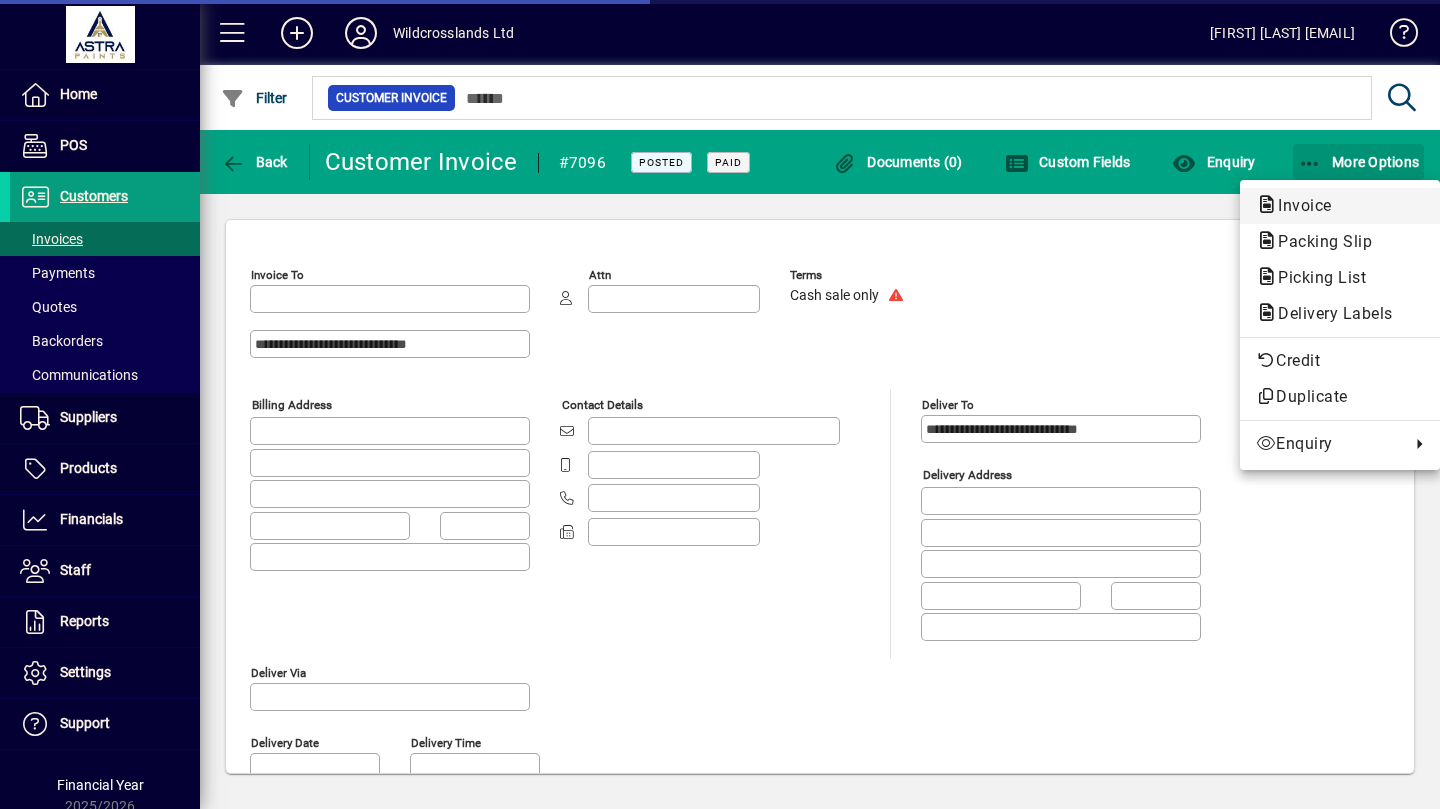 type on "**********" 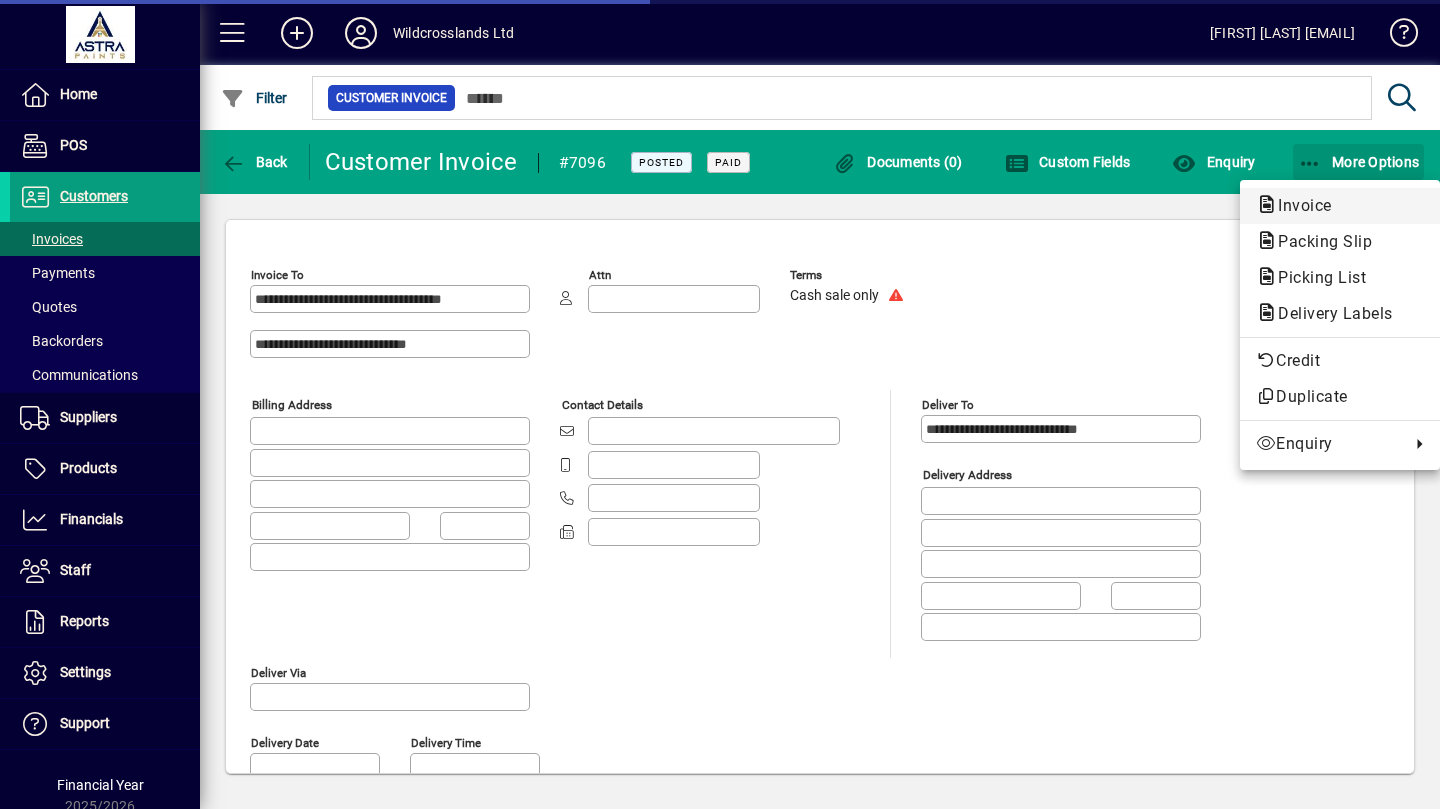 type on "**********" 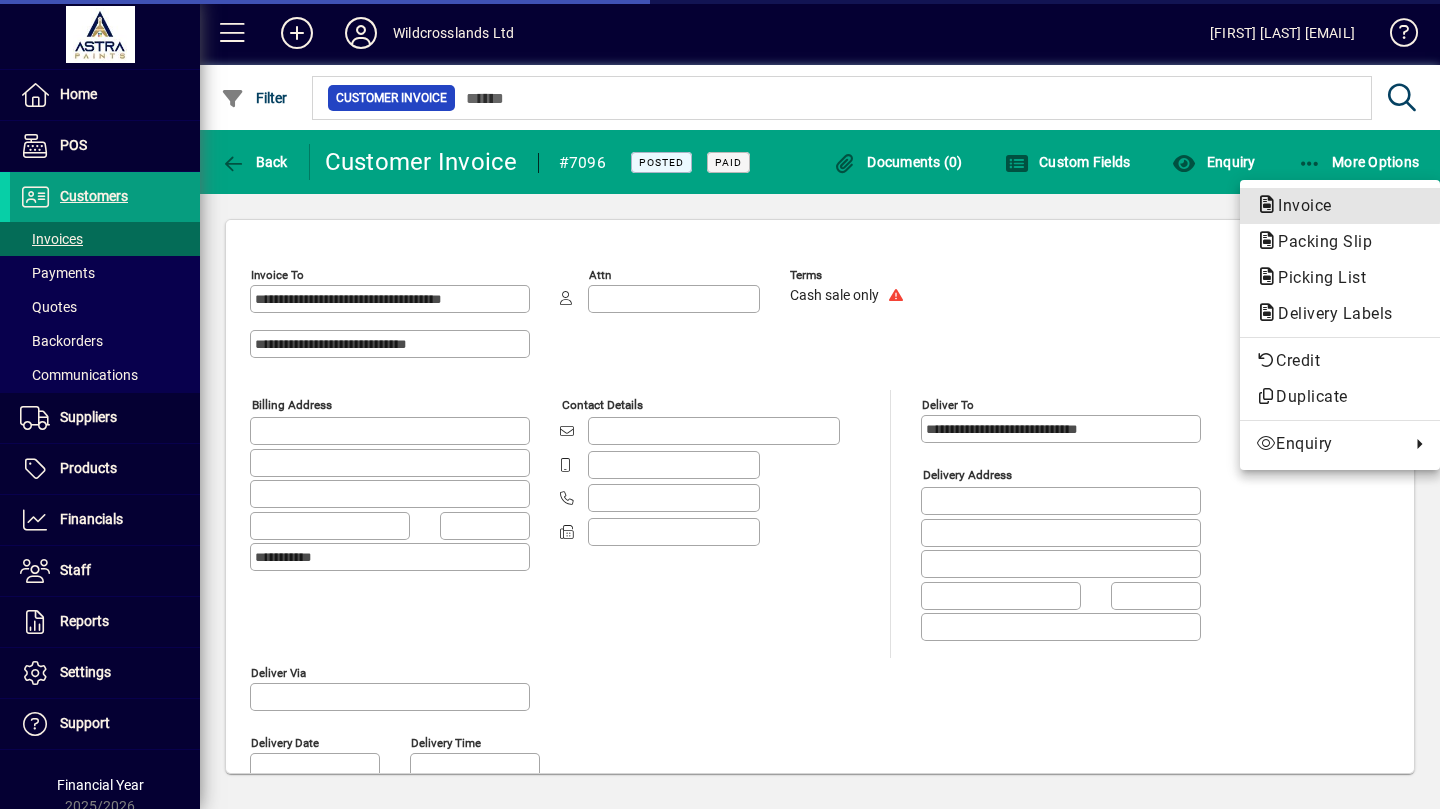 click on "Invoice" 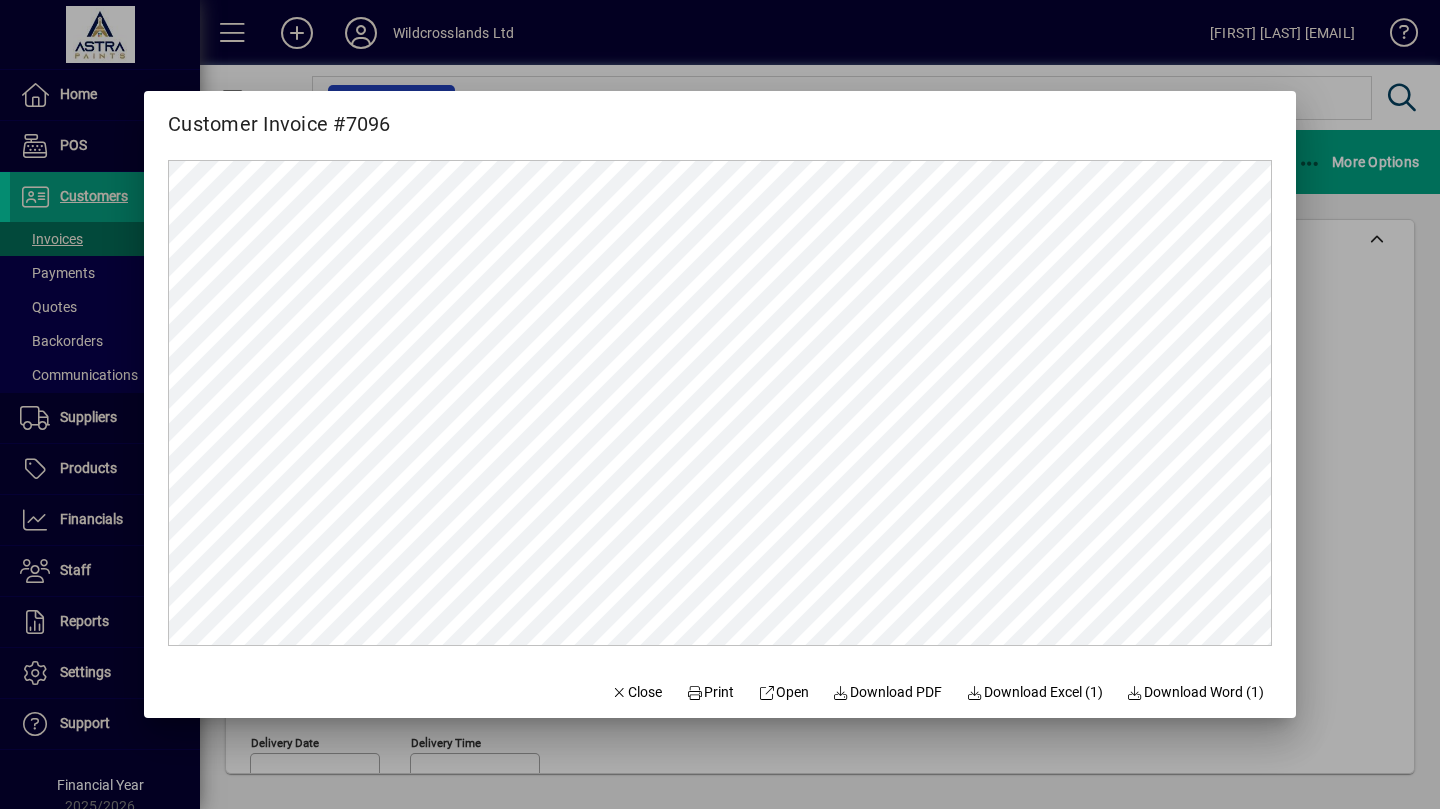 scroll, scrollTop: 0, scrollLeft: 0, axis: both 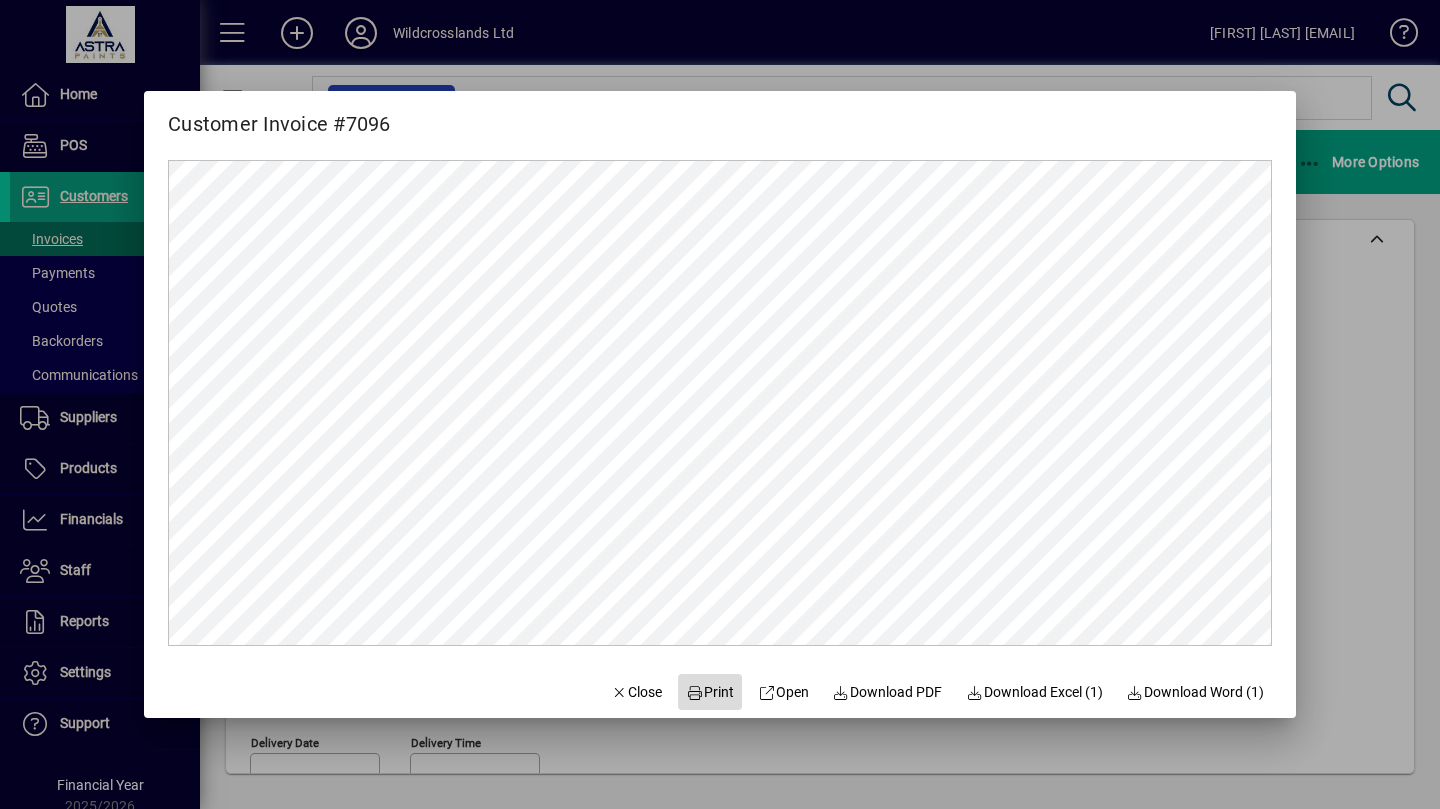click on "Print" 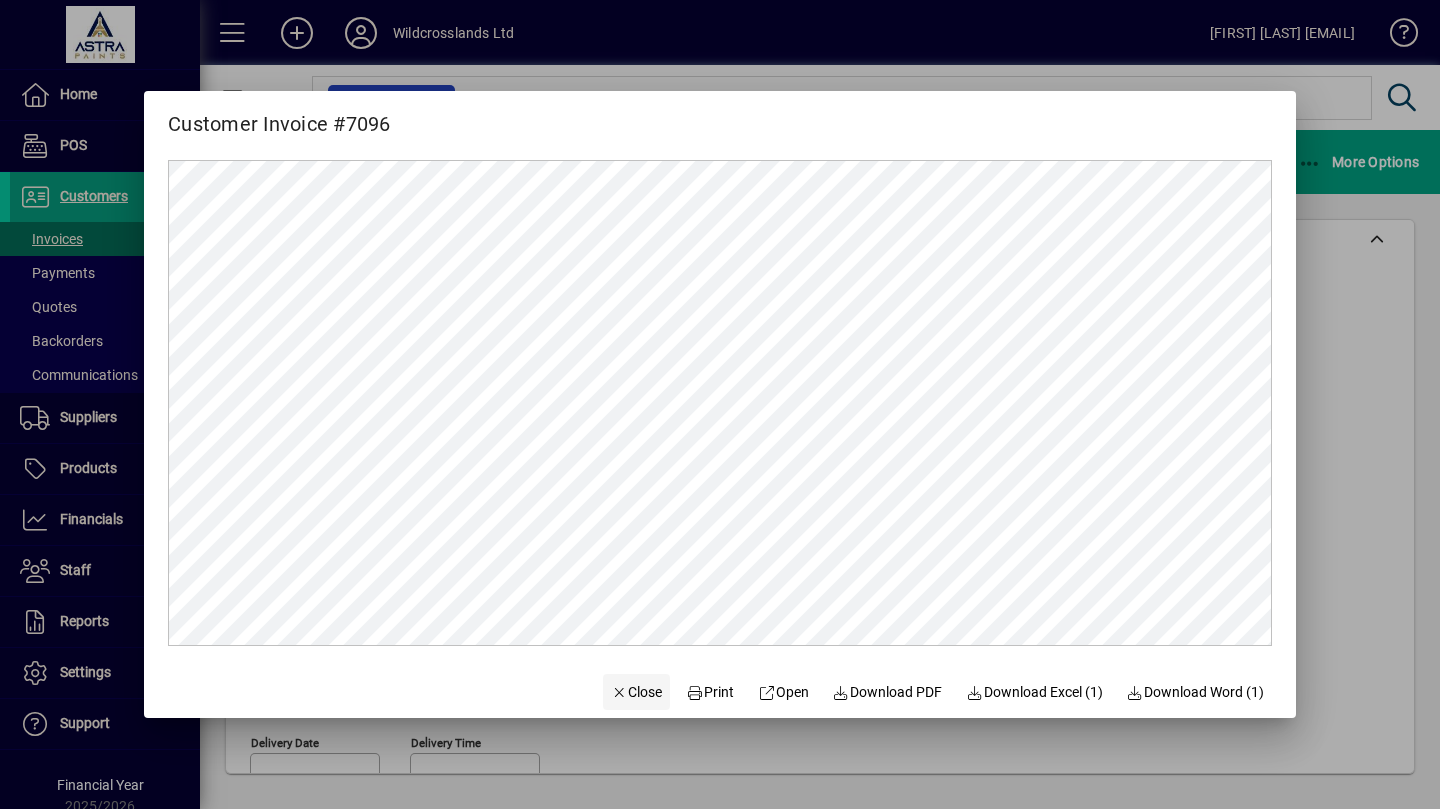 click on "Close" 